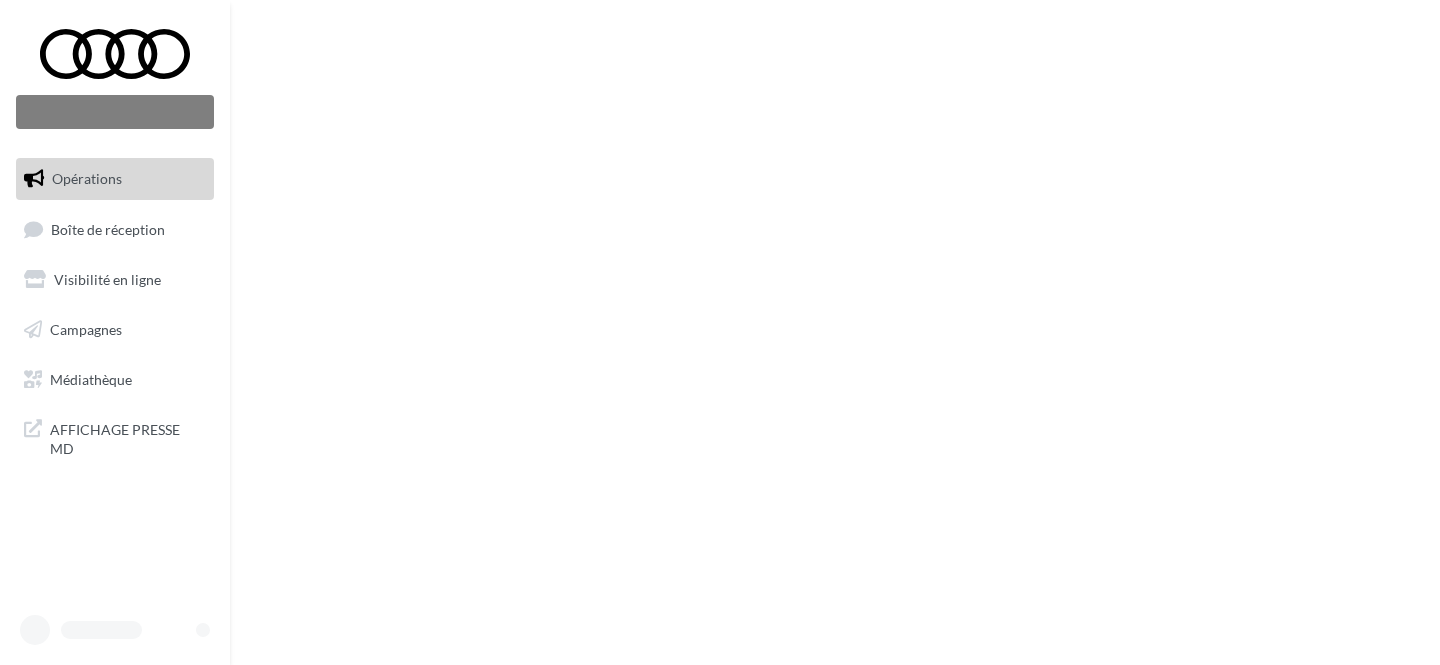scroll, scrollTop: 0, scrollLeft: 0, axis: both 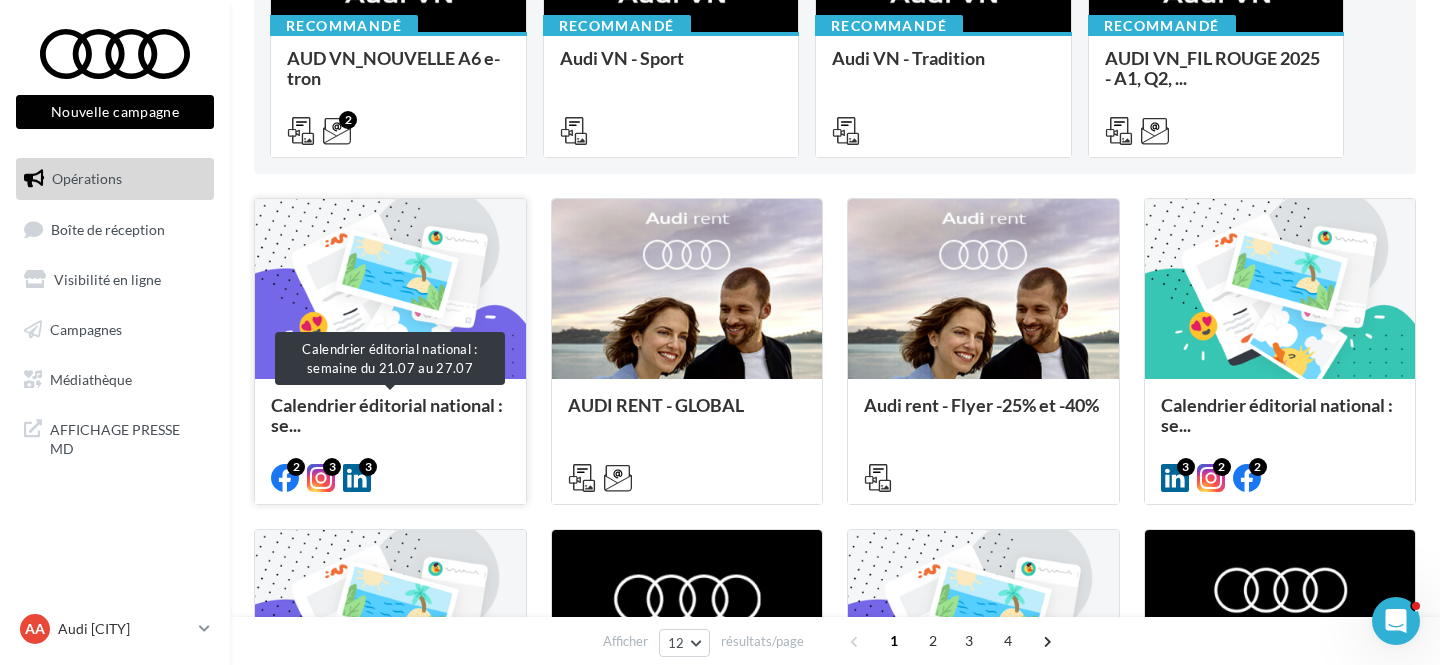 click on "Calendrier éditorial national : se..." at bounding box center [387, 415] 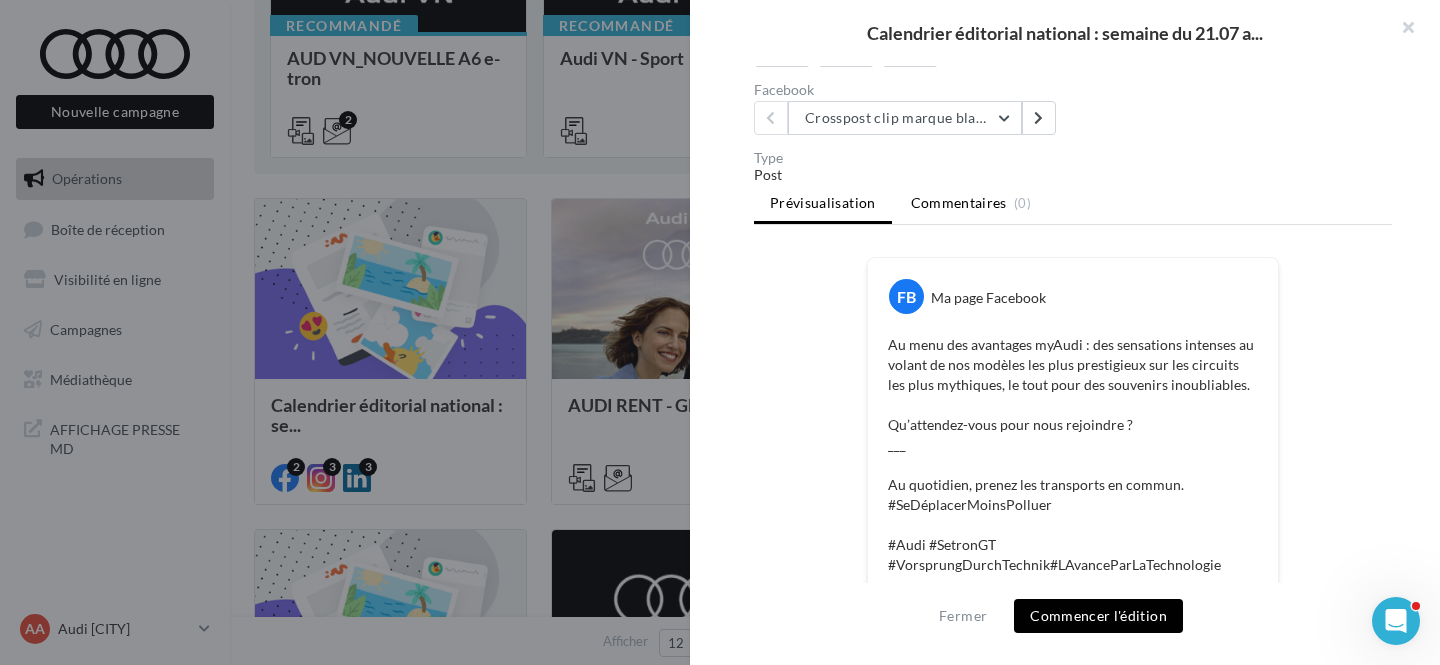 scroll, scrollTop: 169, scrollLeft: 0, axis: vertical 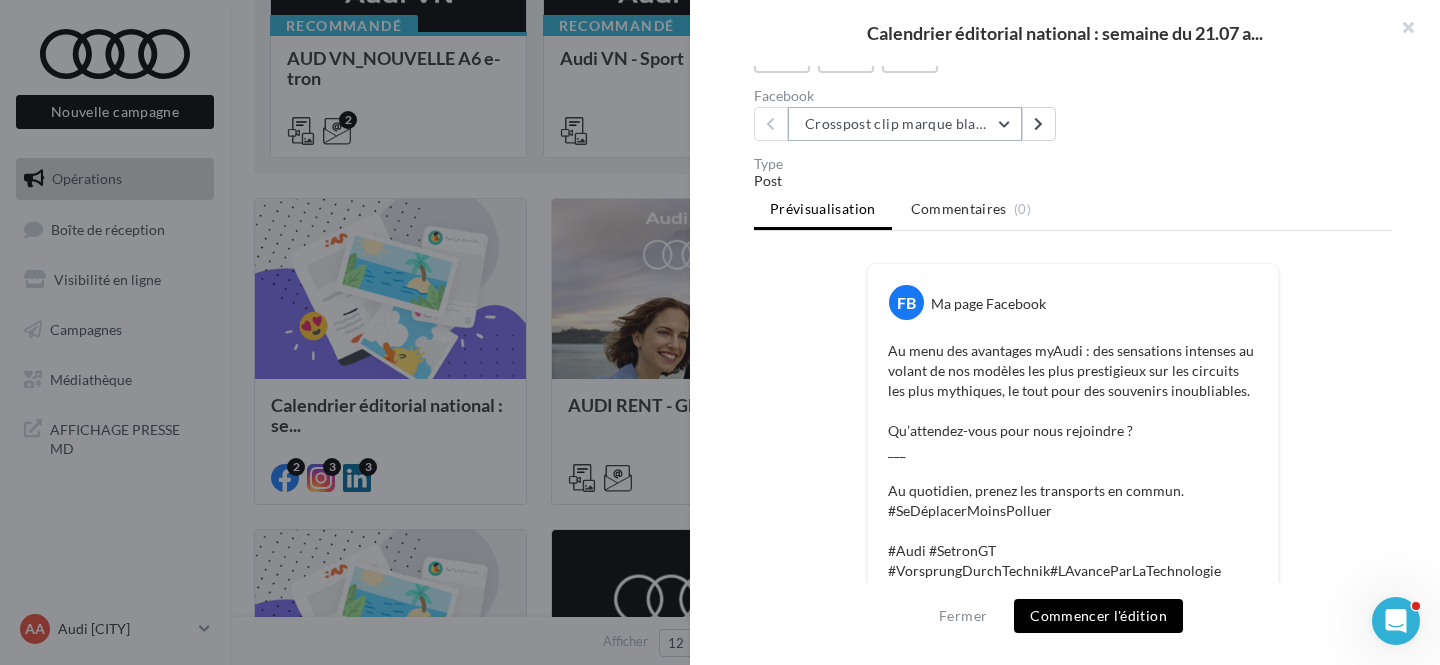 click on "Crosspost clip marque blanche Canal+ Sport" at bounding box center (905, 124) 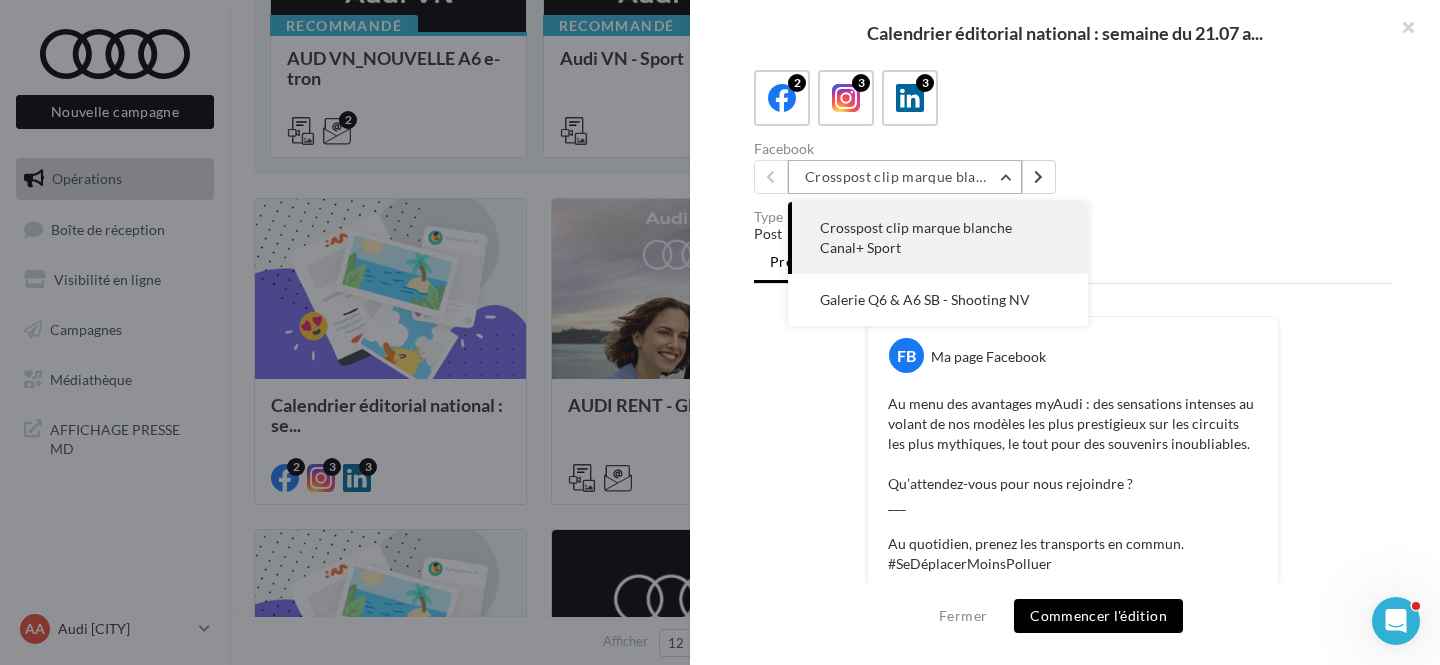 scroll, scrollTop: 85, scrollLeft: 0, axis: vertical 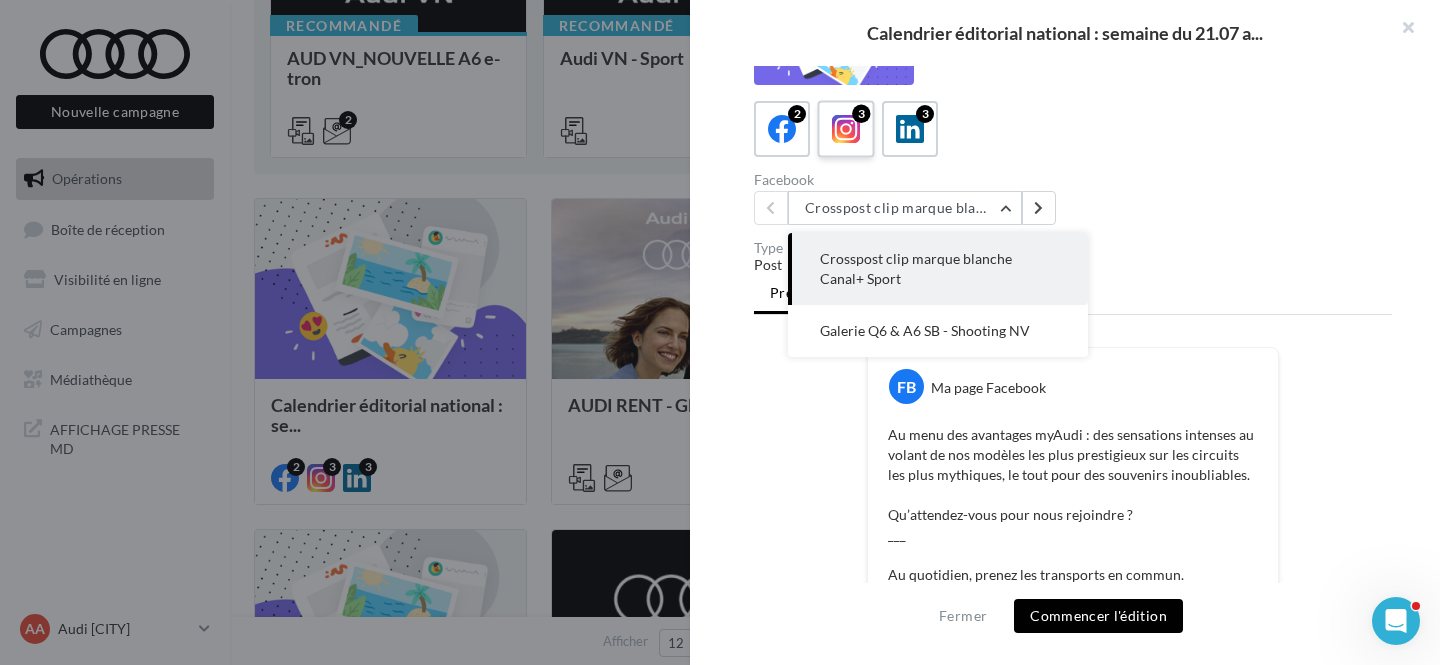 click at bounding box center [846, 129] 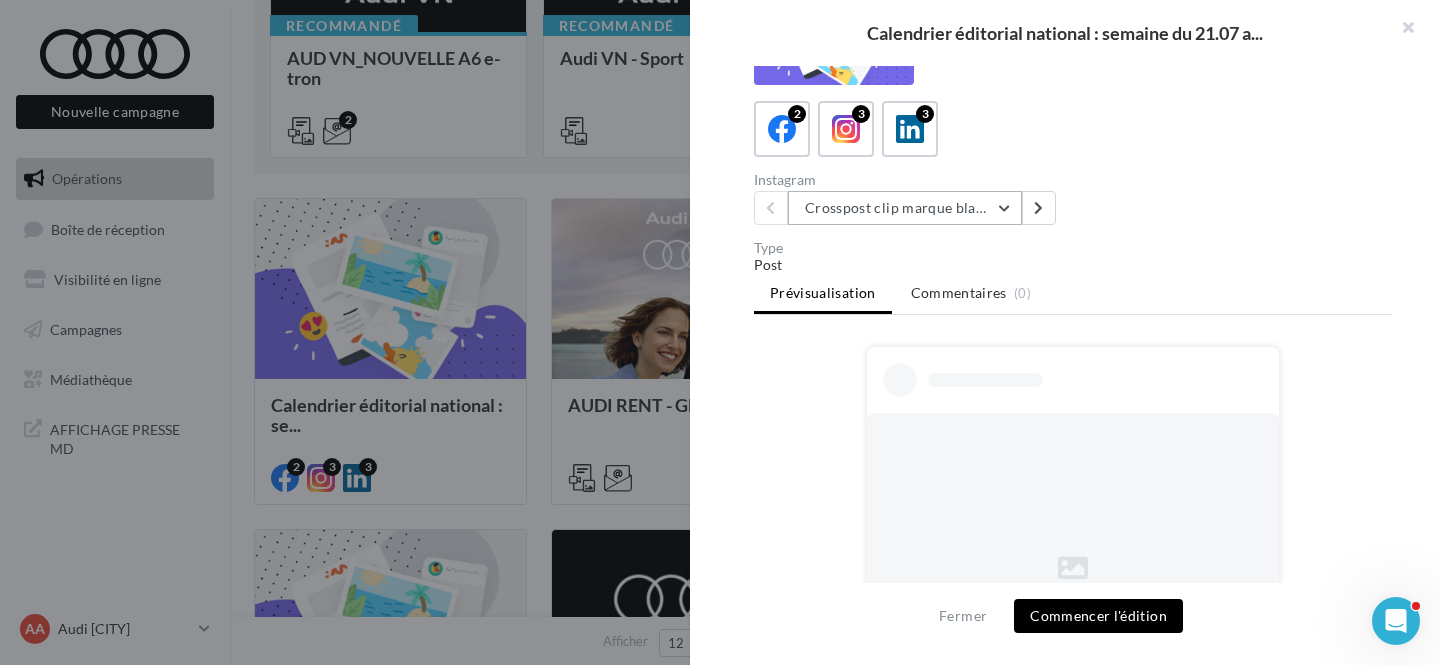 click on "Crosspost clip marque blanche Canal+ Sport" at bounding box center [905, 208] 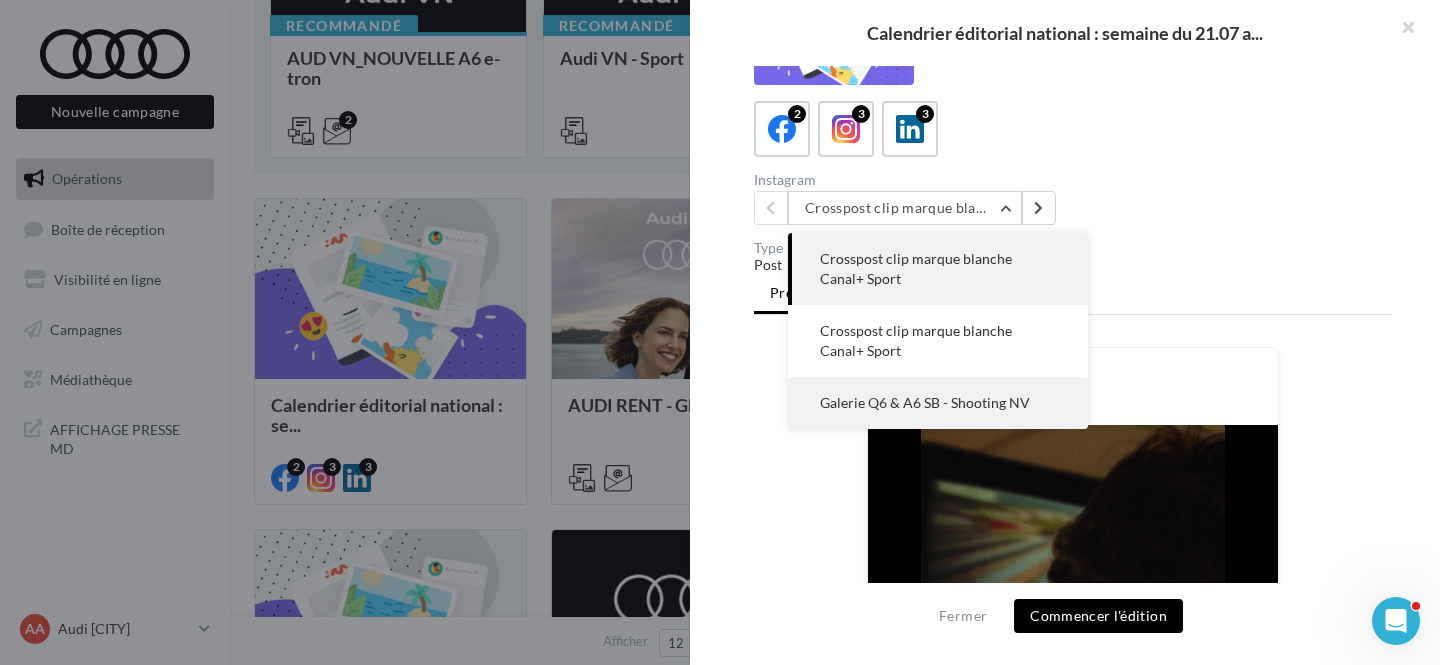 click on "Galerie Q6 & A6 SB - Shooting NV" at bounding box center (925, 402) 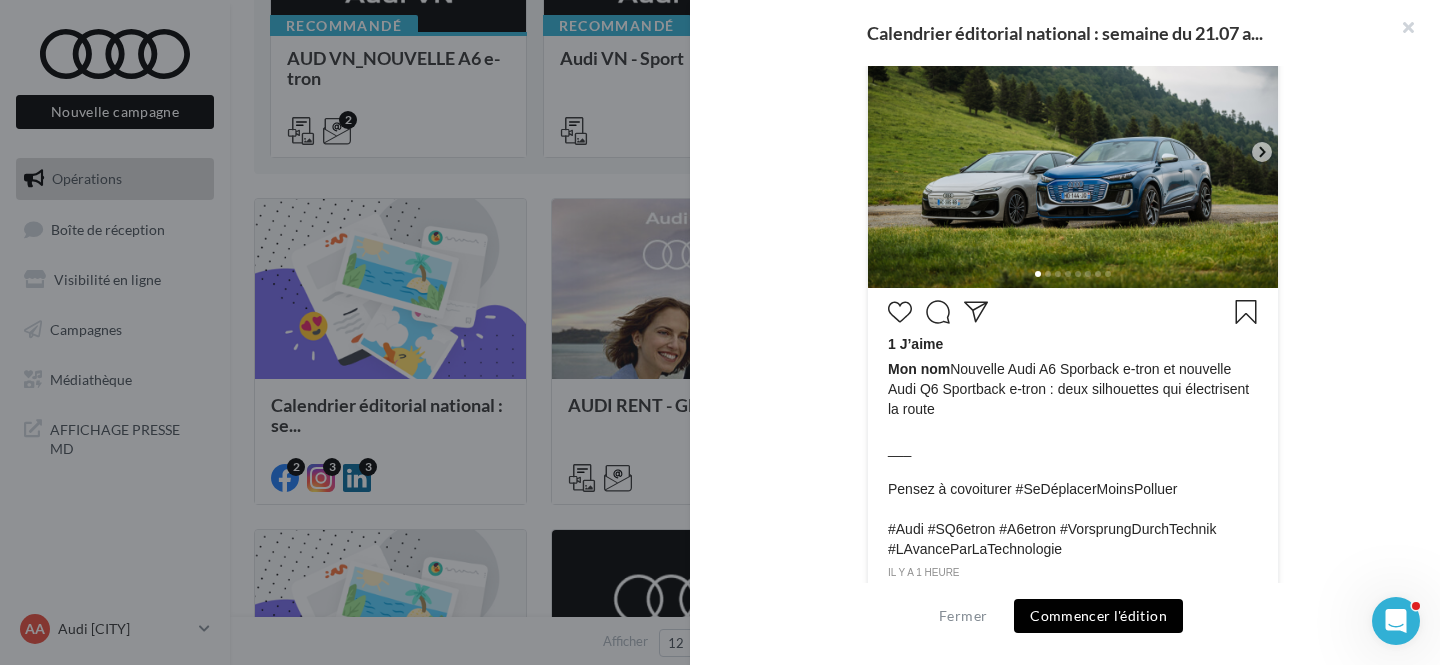 scroll, scrollTop: 580, scrollLeft: 0, axis: vertical 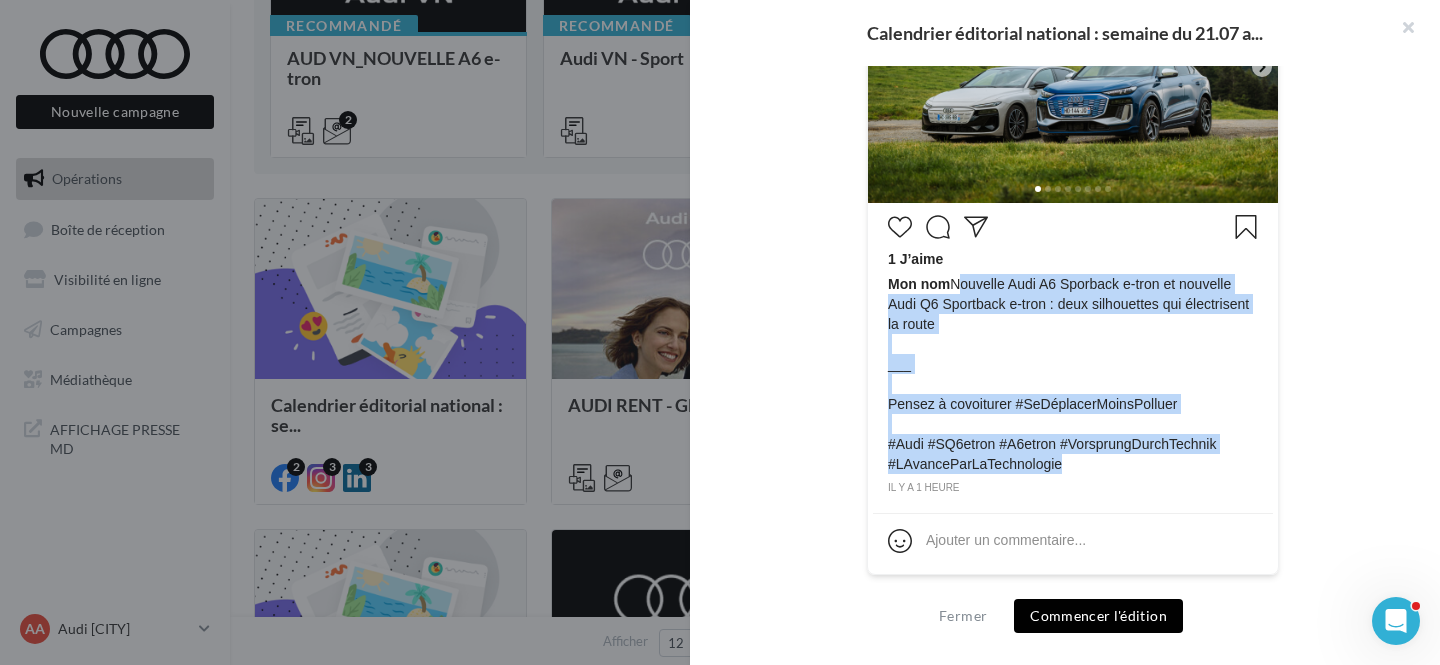 drag, startPoint x: 954, startPoint y: 281, endPoint x: 1123, endPoint y: 470, distance: 253.53896 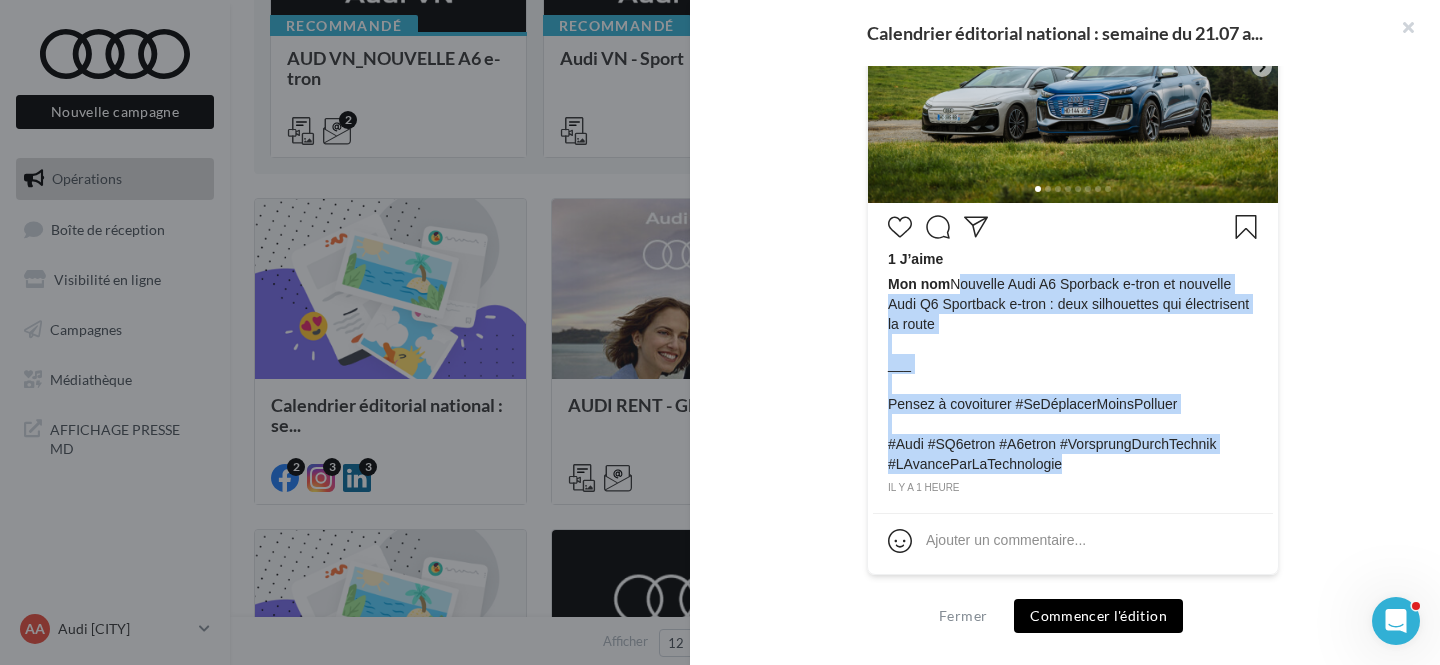 click on "Commencer l'édition" at bounding box center [1098, 616] 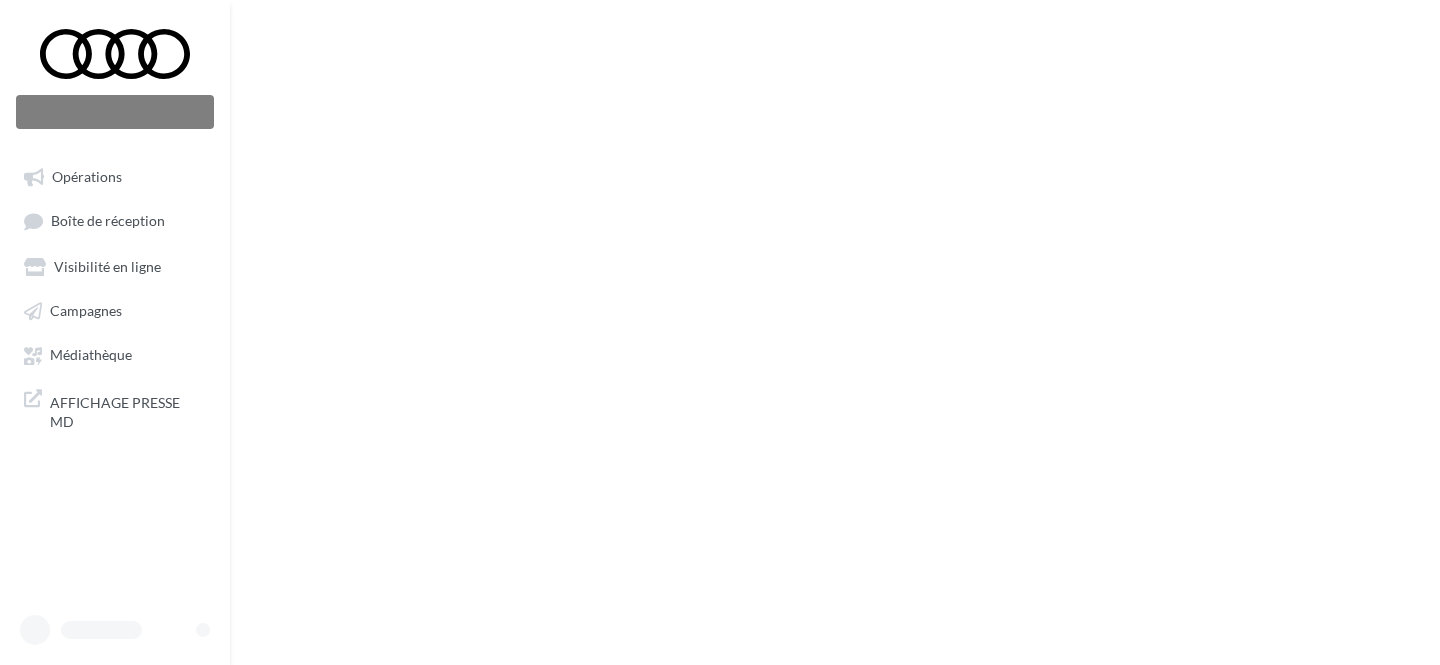 scroll, scrollTop: 0, scrollLeft: 0, axis: both 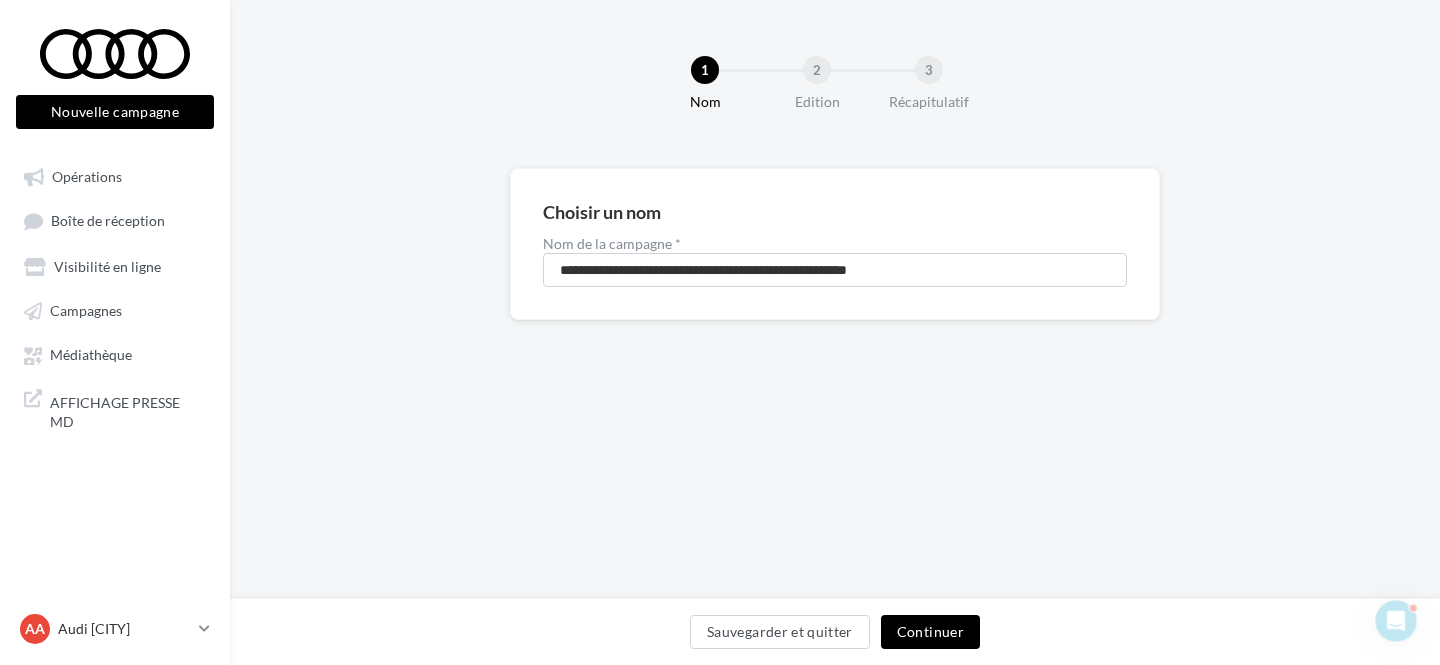 click on "Continuer" at bounding box center [930, 632] 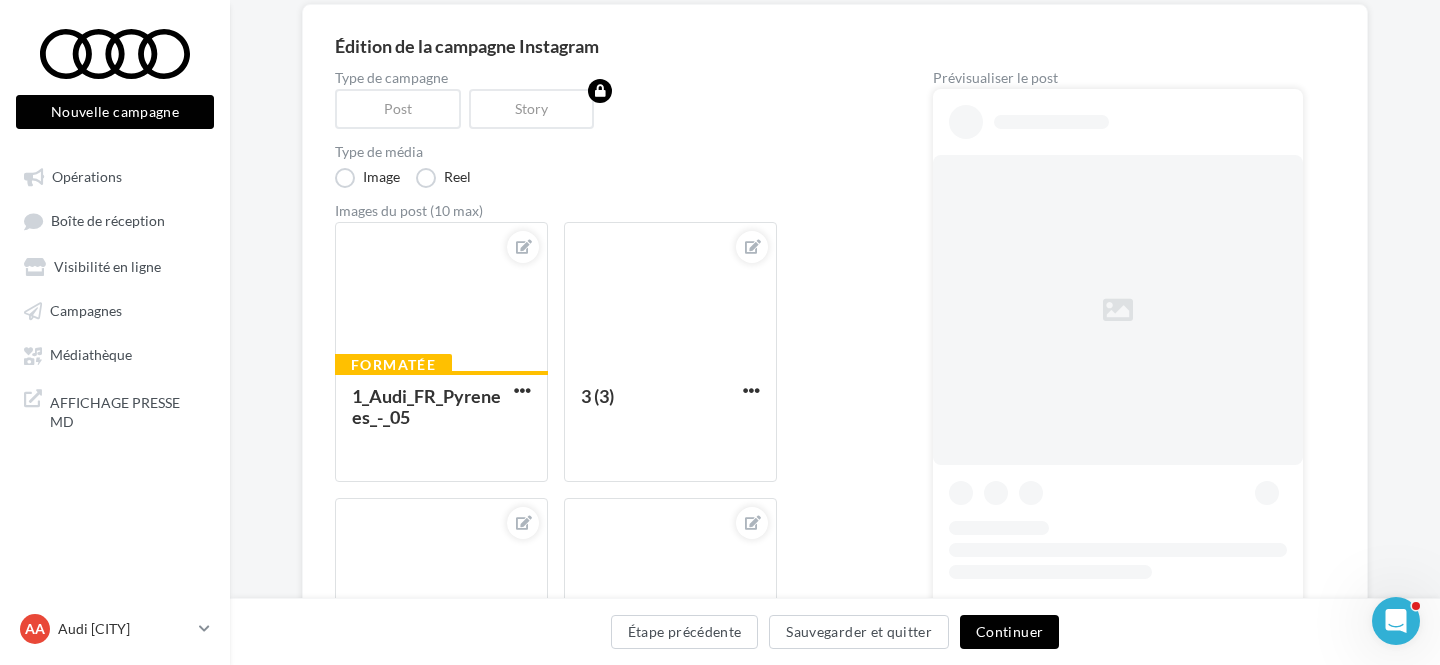 scroll, scrollTop: 333, scrollLeft: 0, axis: vertical 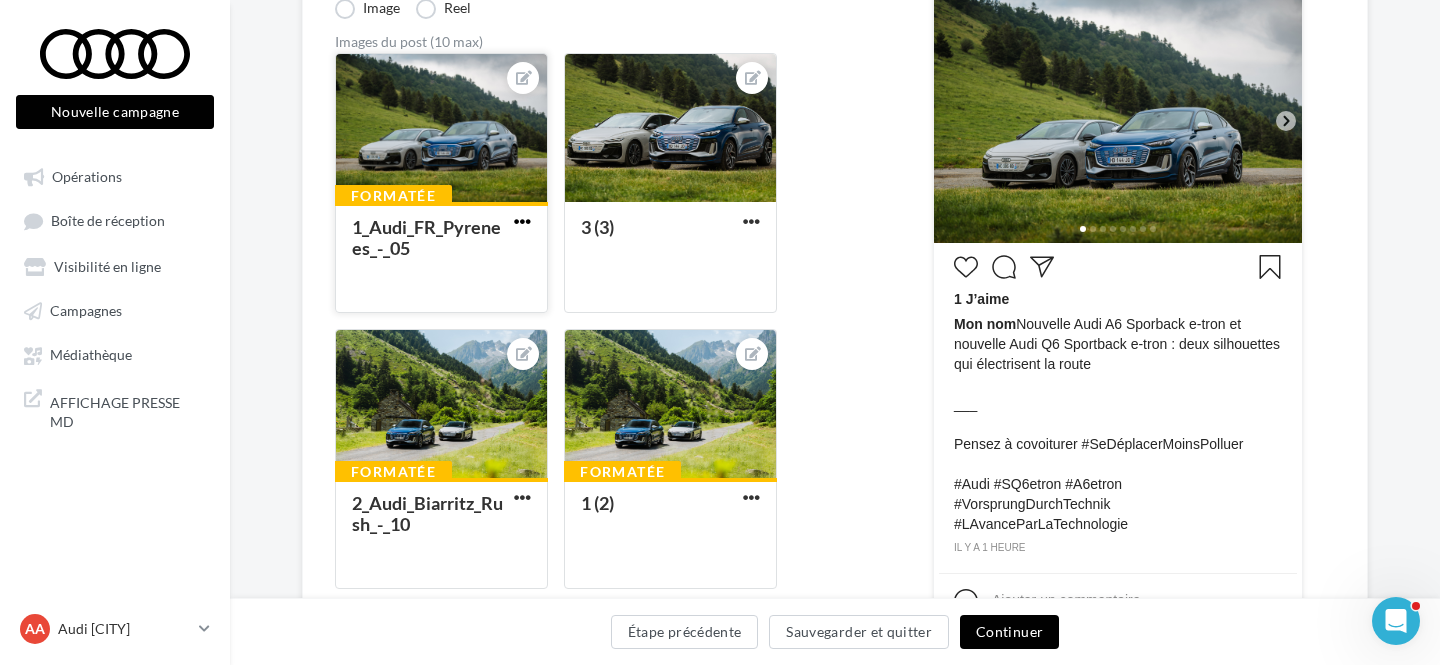 click at bounding box center (522, 221) 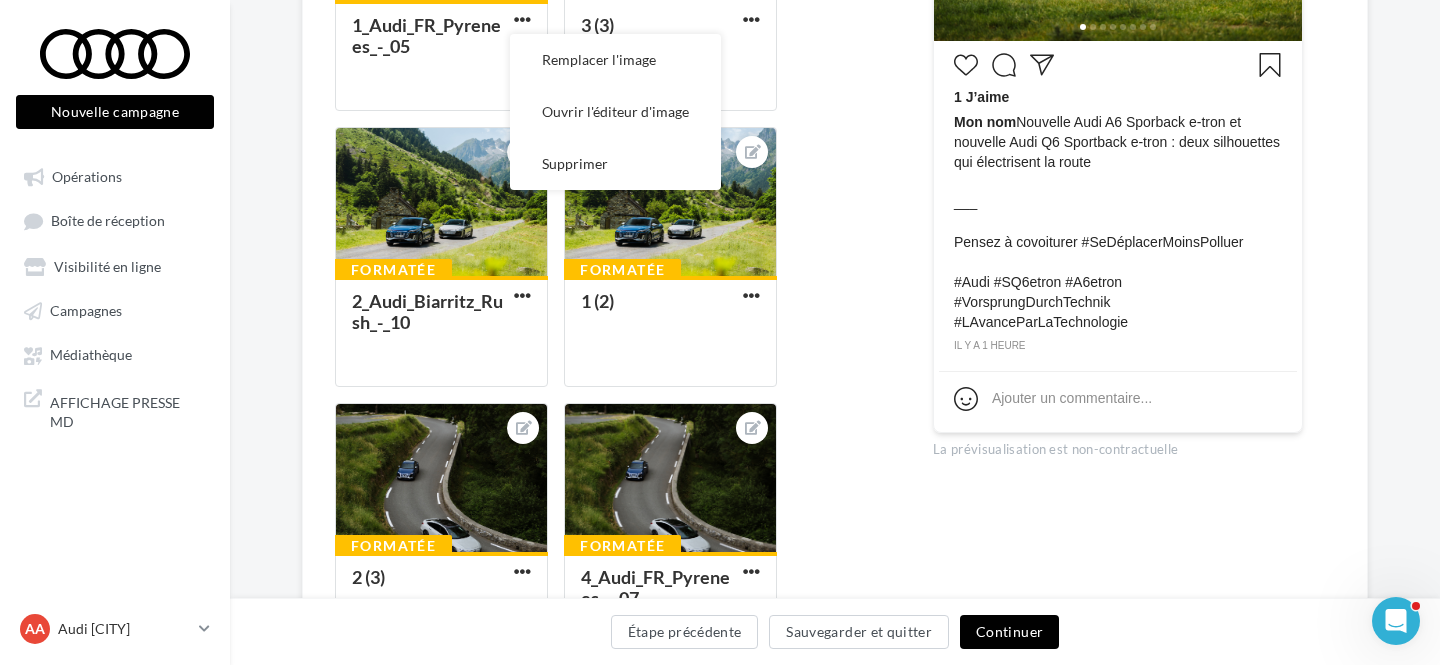 click on "Formatée
1_Audi_FR_[REGION]_[REGION_CODE] - 05
Remplacer l'image
Ouvrir l'éditeur d'image
Supprimer
3 (3)
Formatée
2_Audi_Biarritz_Rush_-_10
Formatée
1 (2)
Formatée
2 (3)
Formatée
4_Audi_FR_[REGION]_[REGION_CODE] - 07
Formatée
3Audi_FR_[REGION]_[REGION_CODE] - 13" at bounding box center [610, 543] 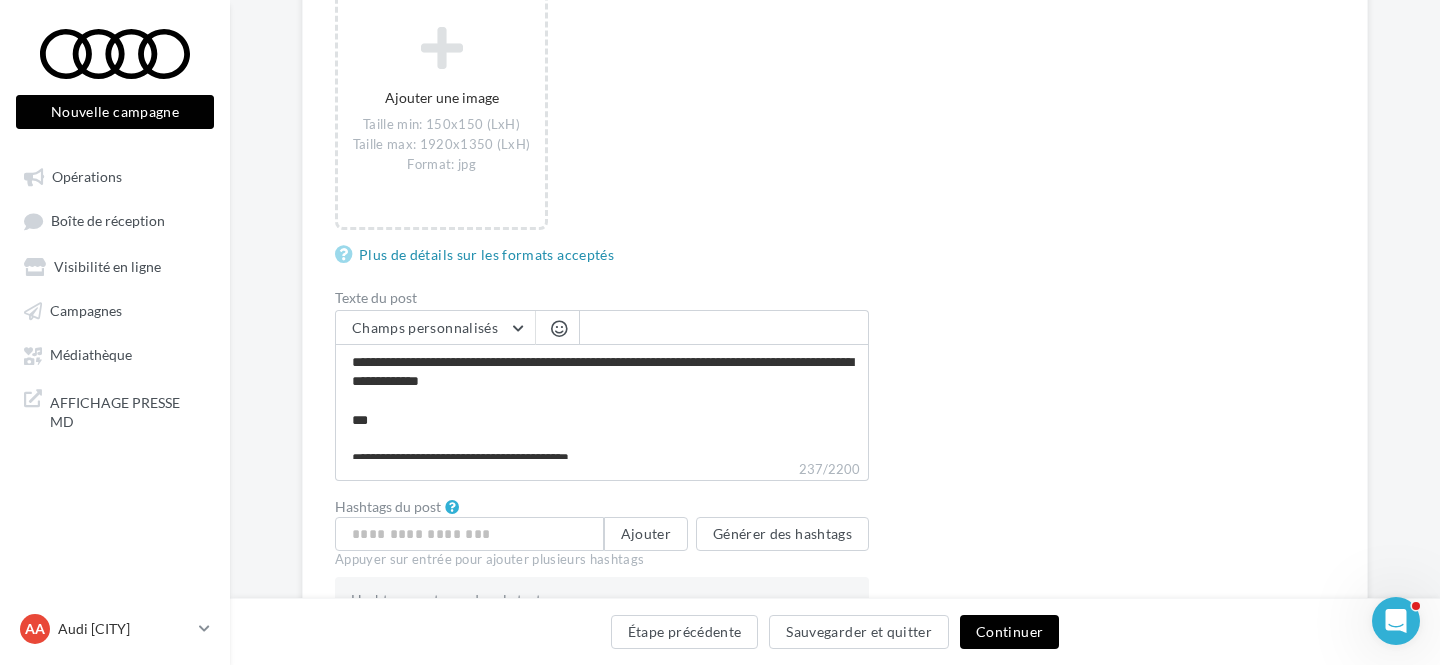scroll, scrollTop: 1725, scrollLeft: 0, axis: vertical 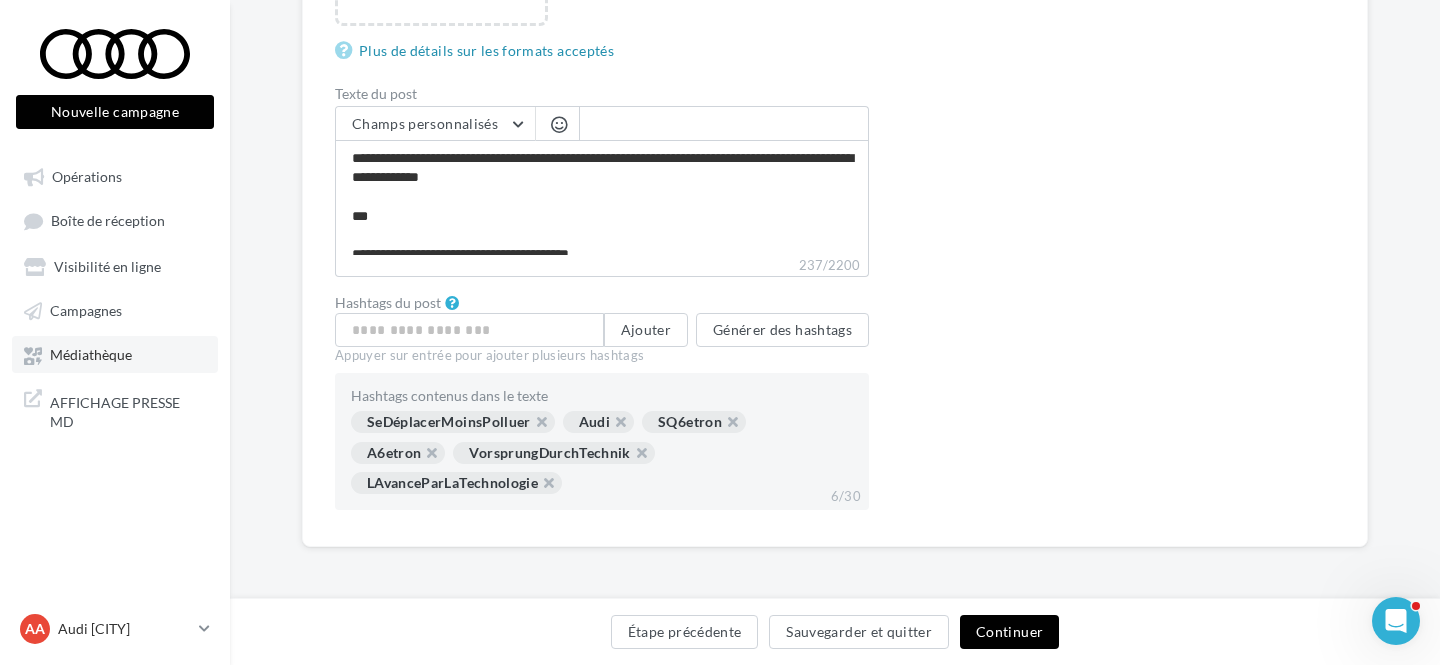 click on "Médiathèque" at bounding box center (91, 355) 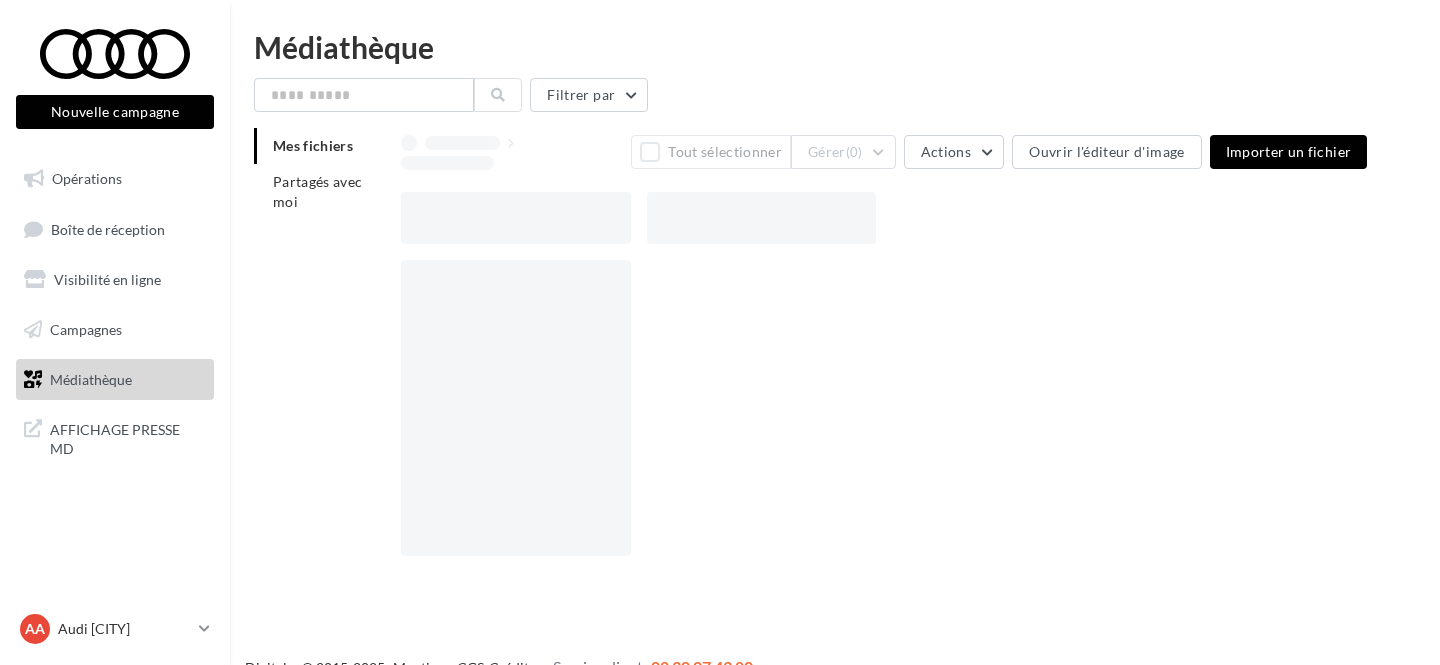 scroll, scrollTop: 0, scrollLeft: 0, axis: both 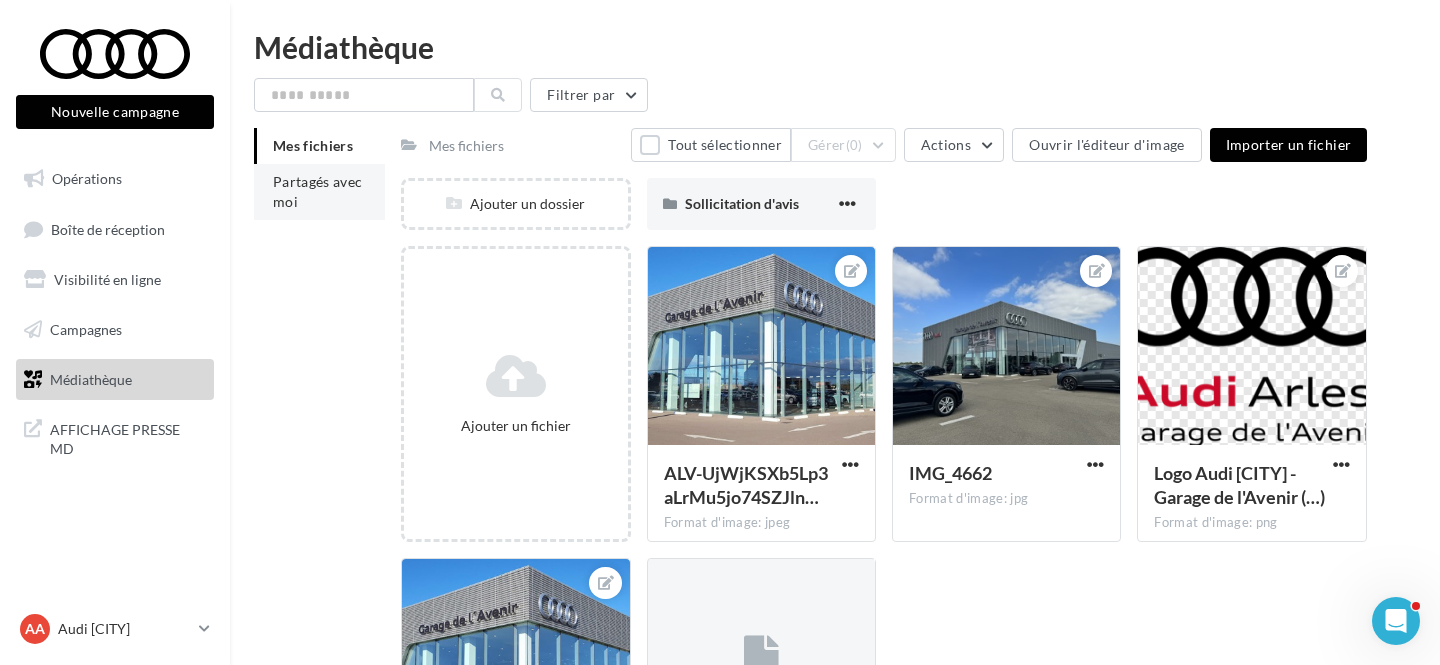click on "Partagés avec moi" at bounding box center (319, 192) 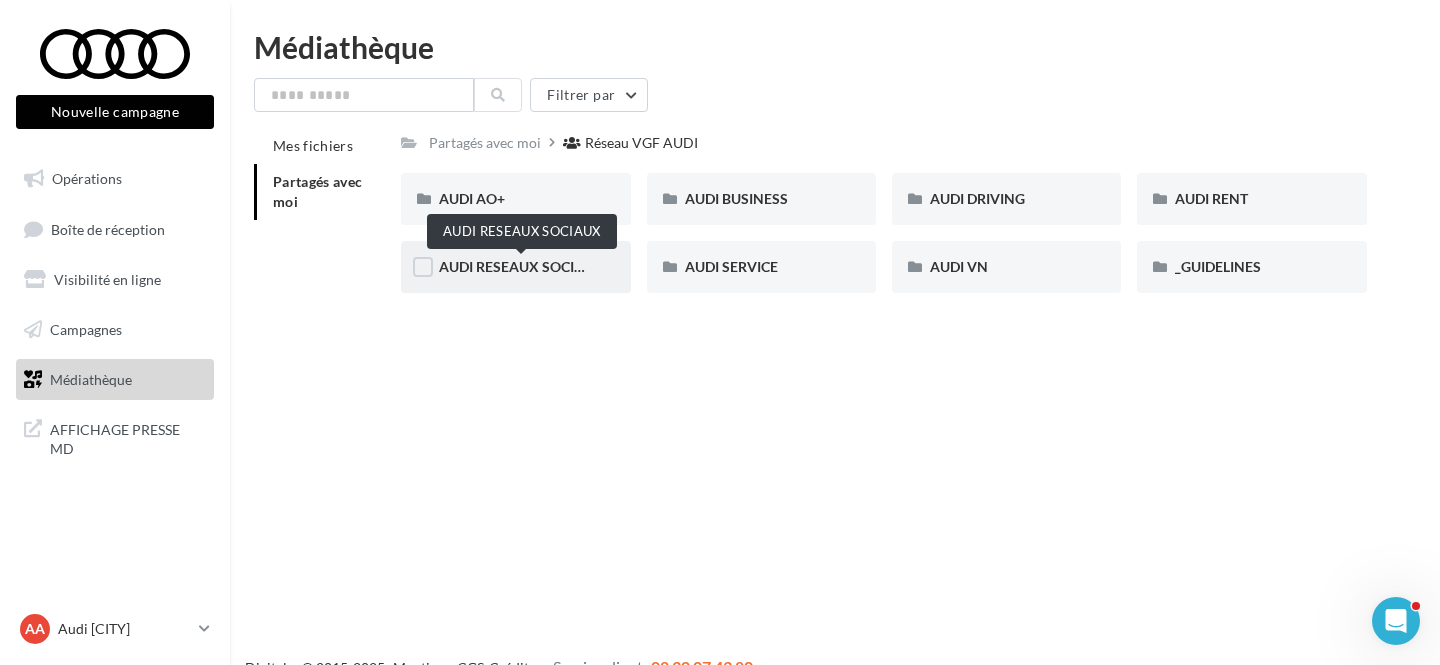 click on "AUDI RESEAUX SOCIAUX" at bounding box center [521, 266] 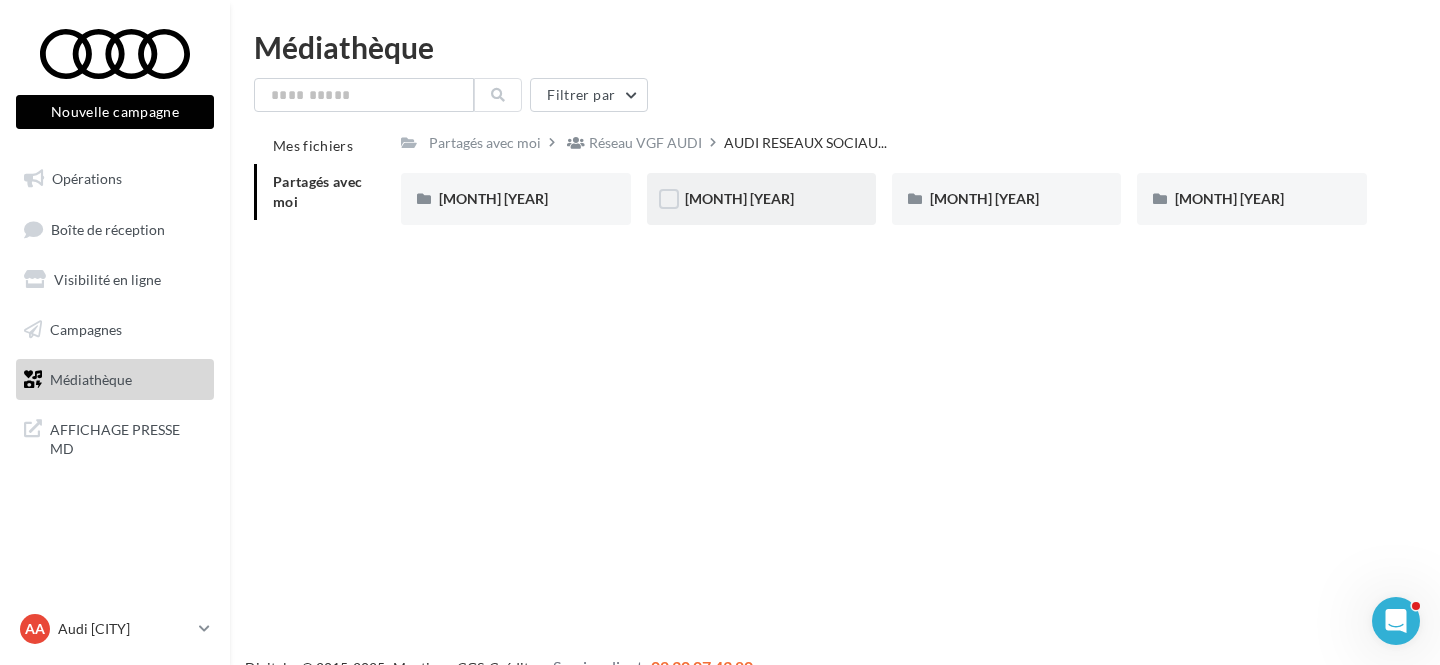 click on "JUILLET 2025" at bounding box center (761, 199) 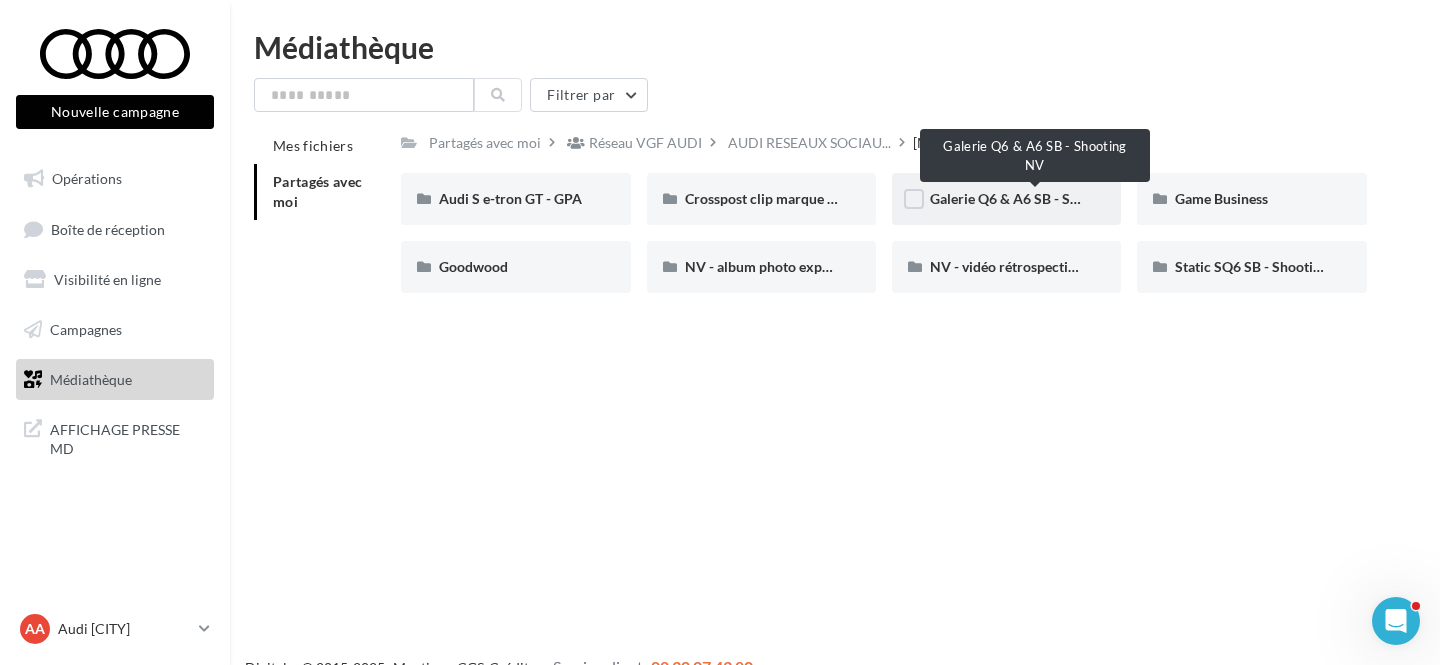 click on "Galerie Q6 & A6 SB - Shooting NV" at bounding box center (1036, 198) 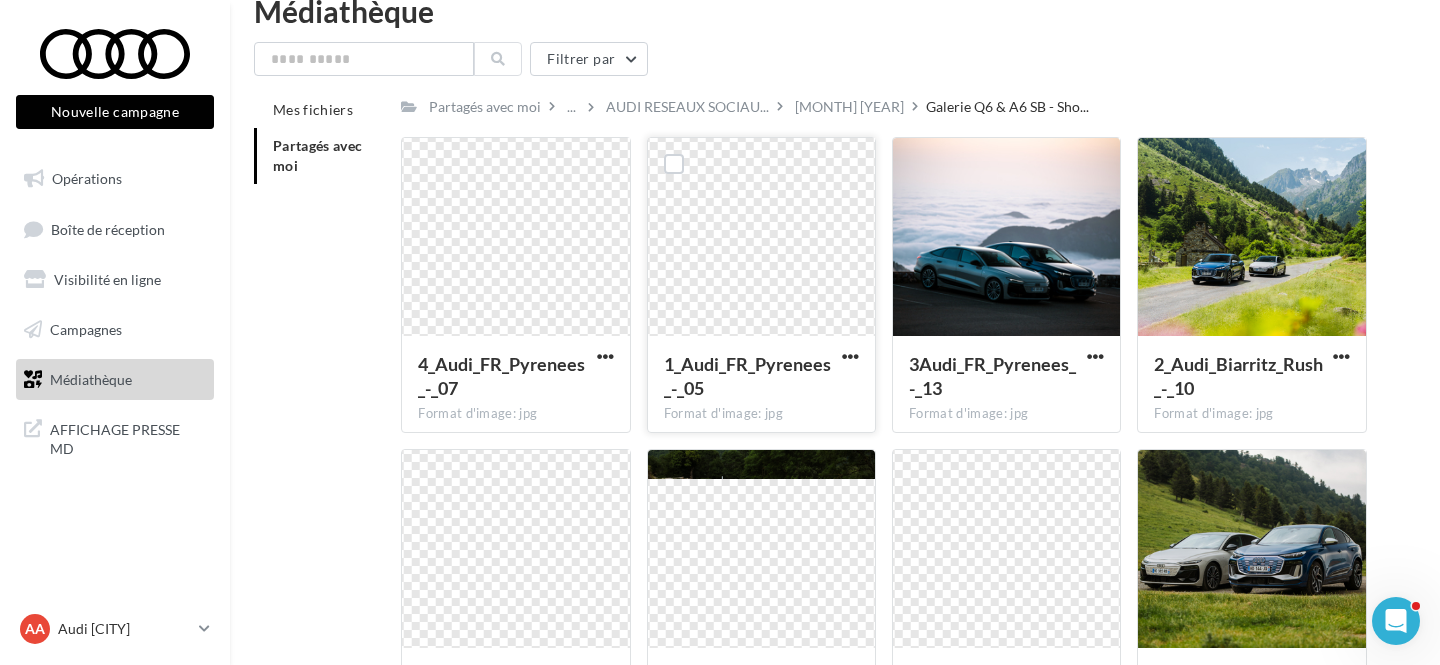 scroll, scrollTop: 217, scrollLeft: 0, axis: vertical 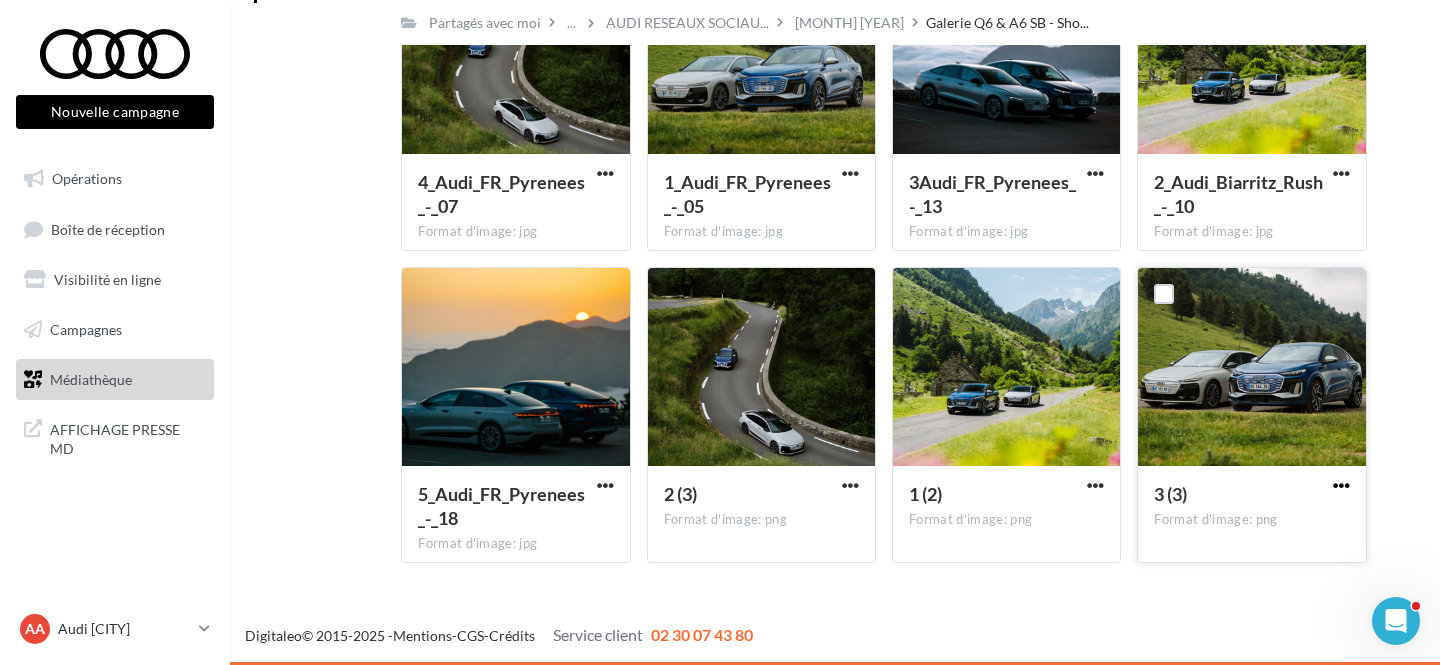 click at bounding box center [1341, 485] 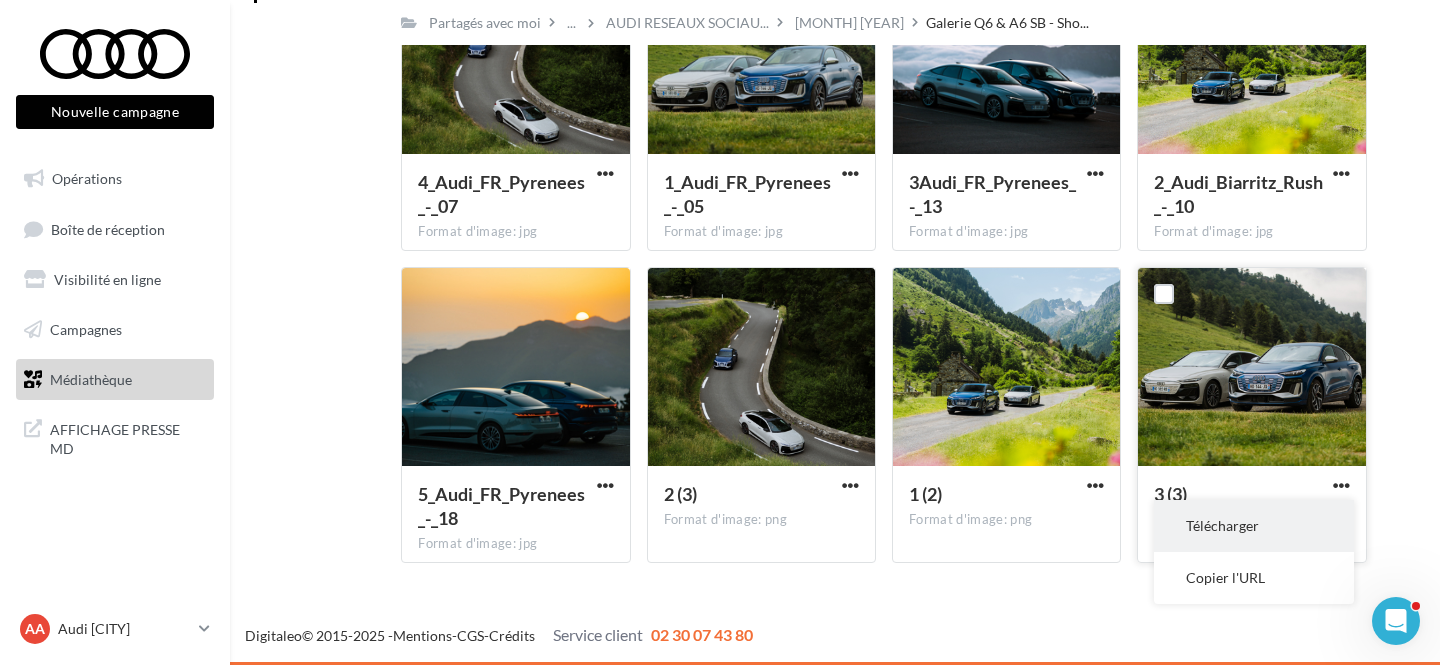 click on "Télécharger" at bounding box center [1254, 526] 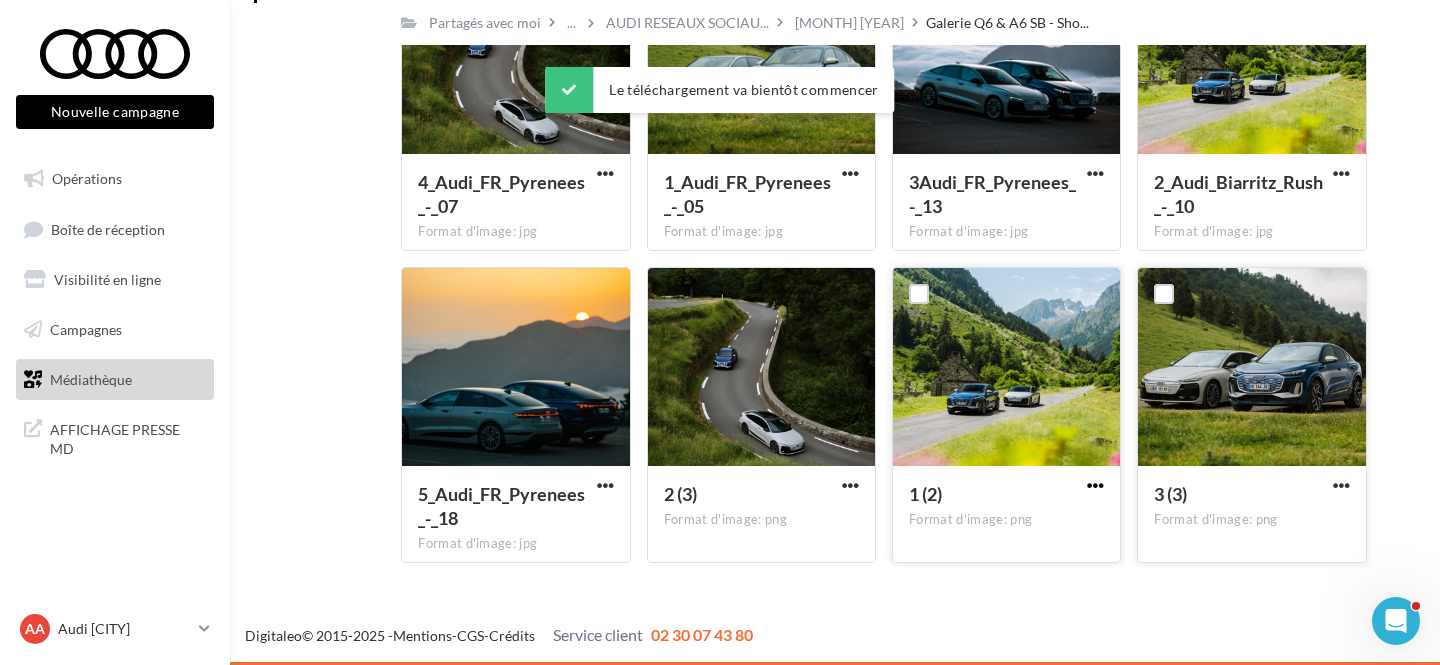 click at bounding box center (1095, 485) 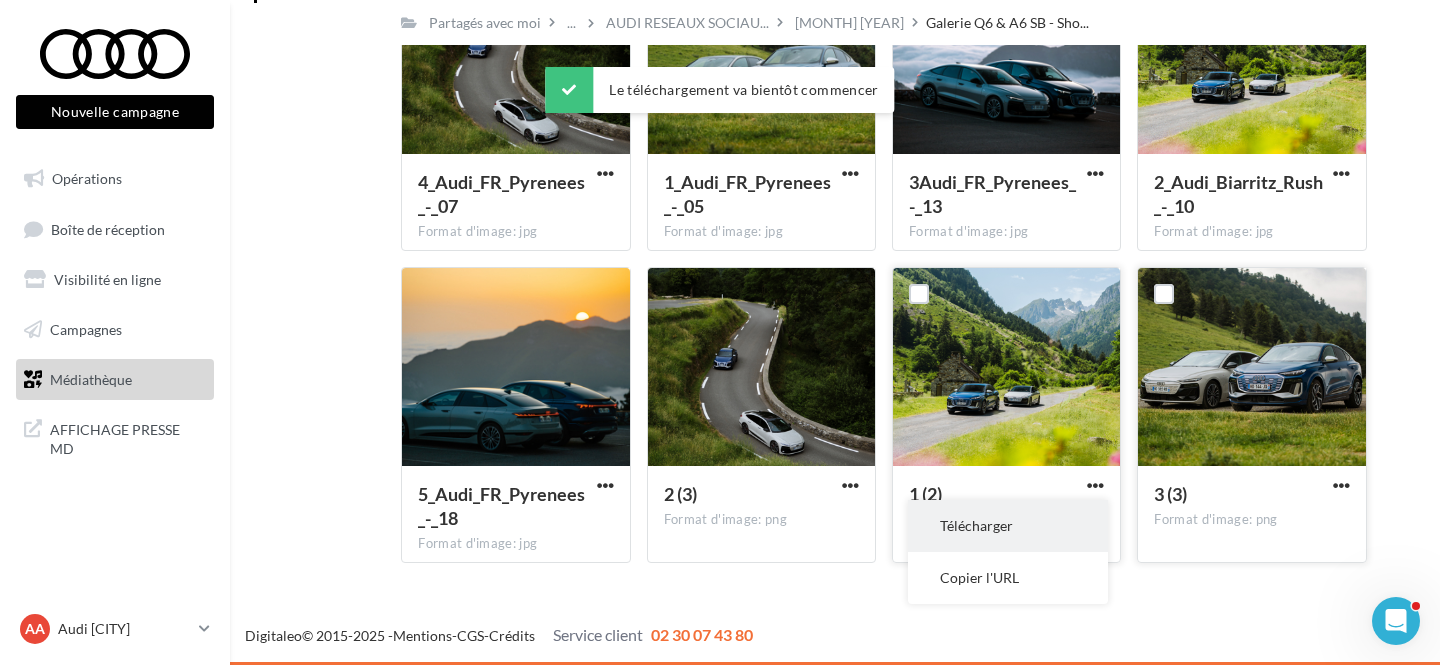 click on "Télécharger" at bounding box center [1008, 526] 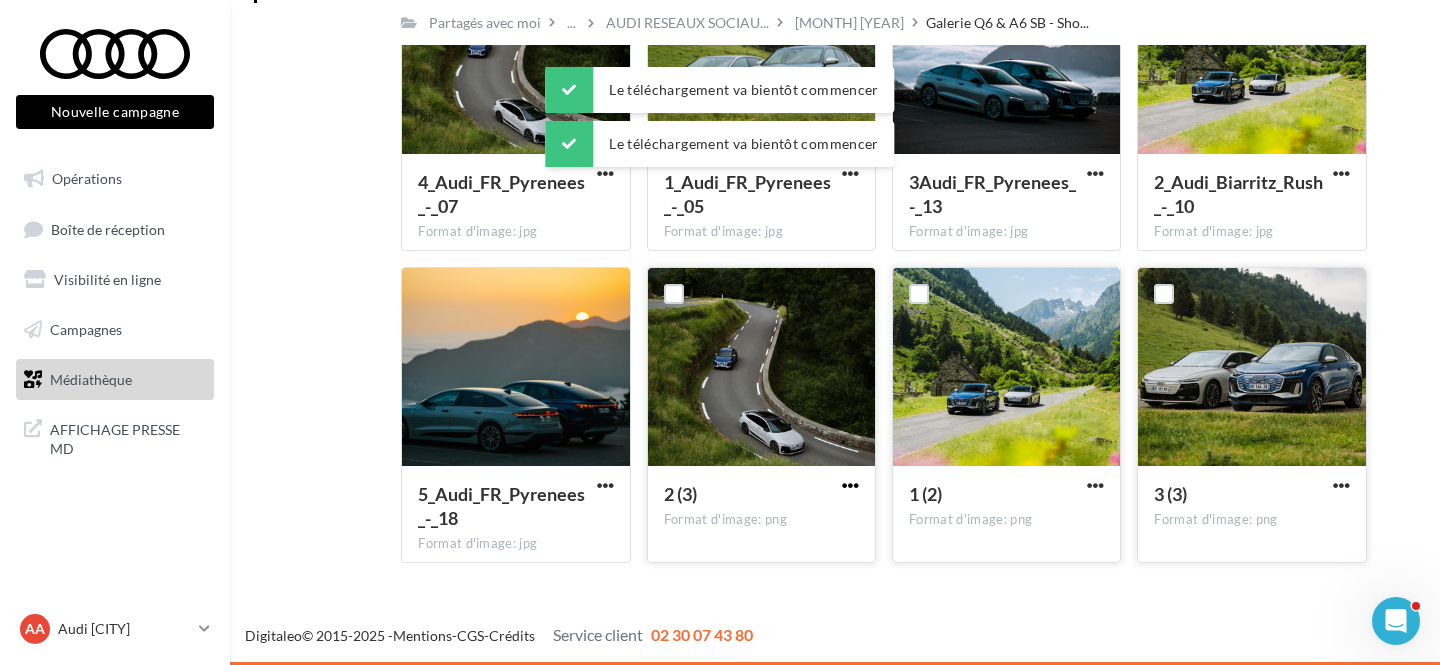 click at bounding box center (850, 485) 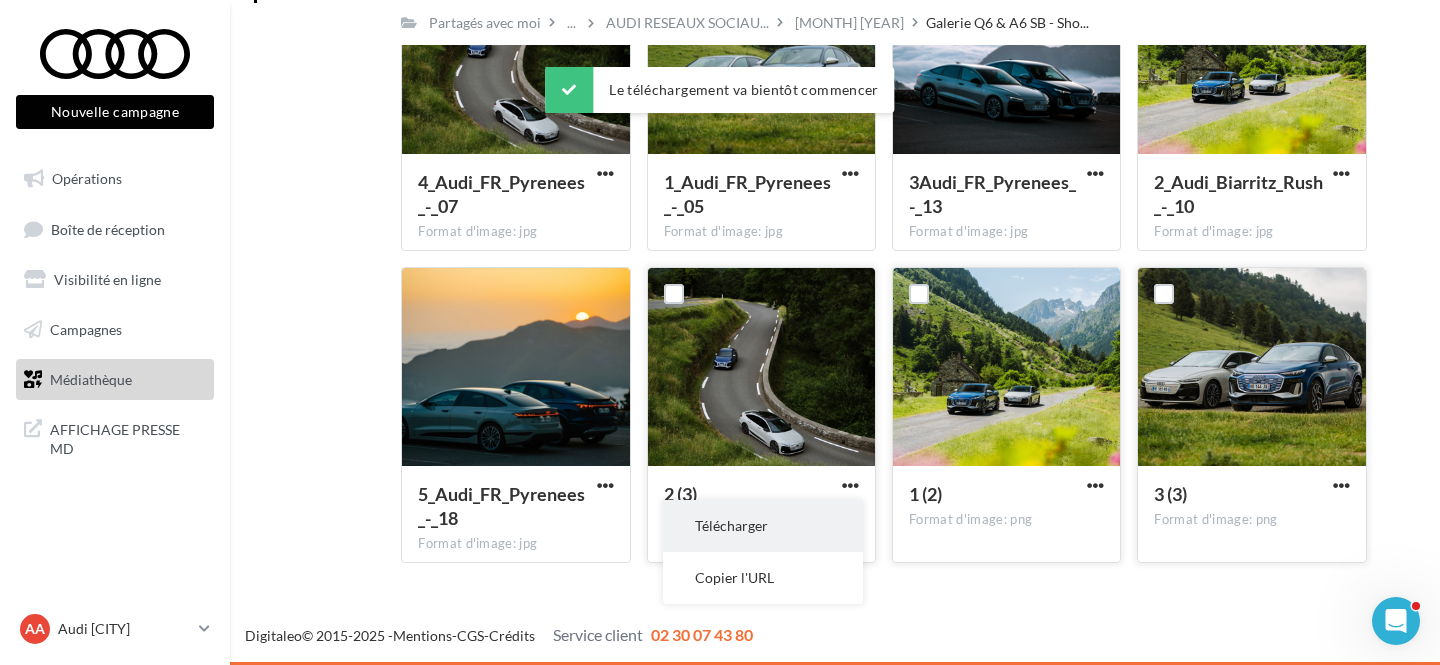 click on "Télécharger" at bounding box center (763, 526) 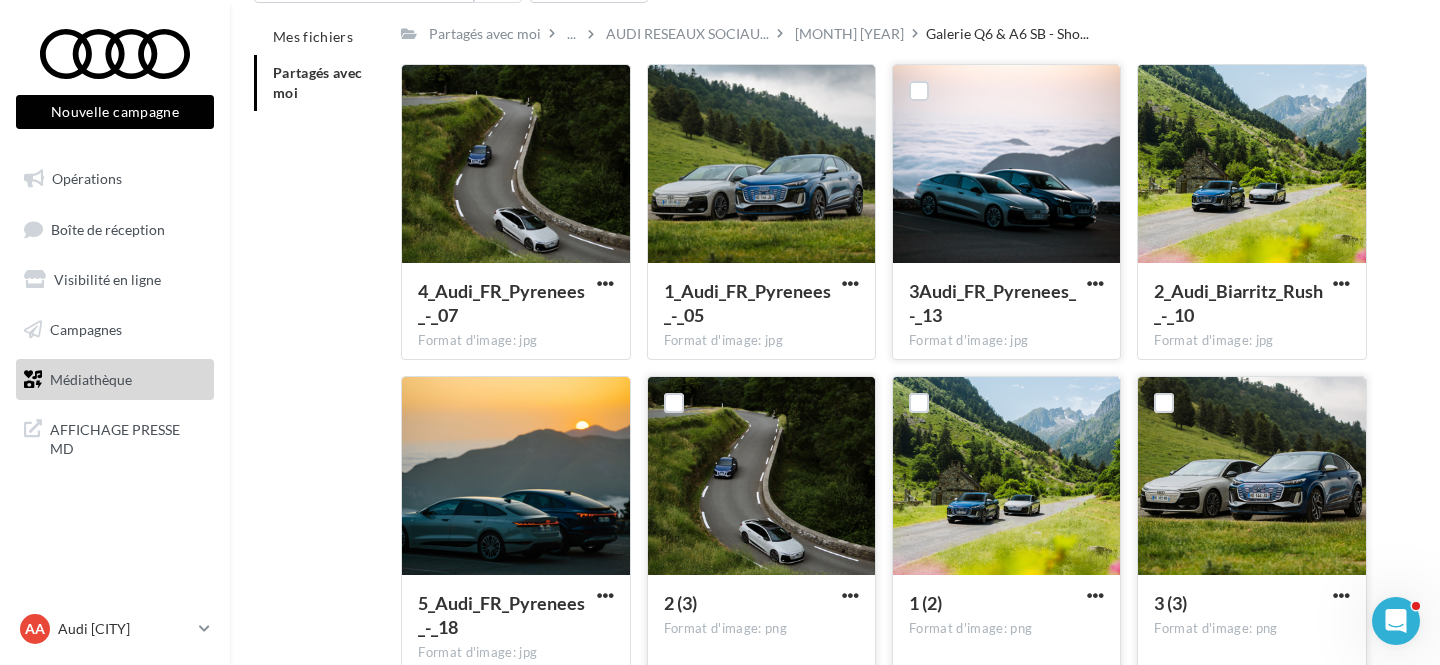 scroll, scrollTop: 107, scrollLeft: 0, axis: vertical 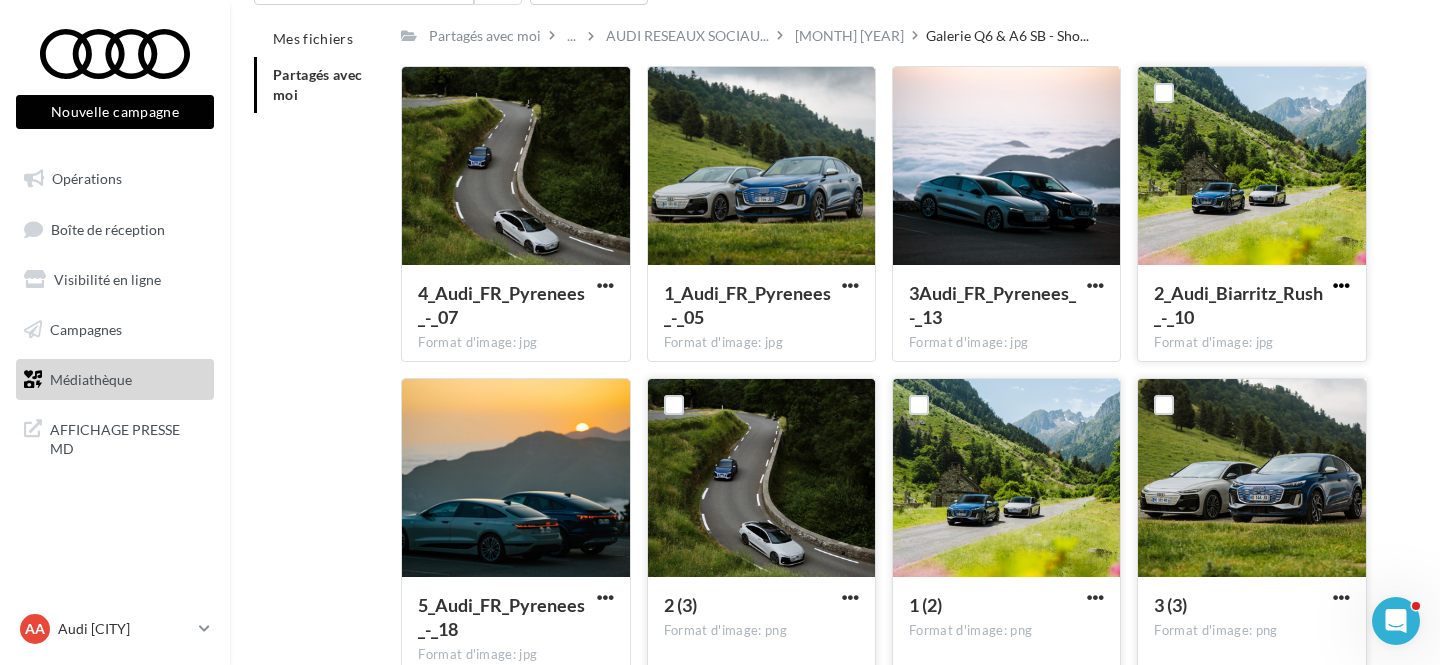 click at bounding box center (1341, 285) 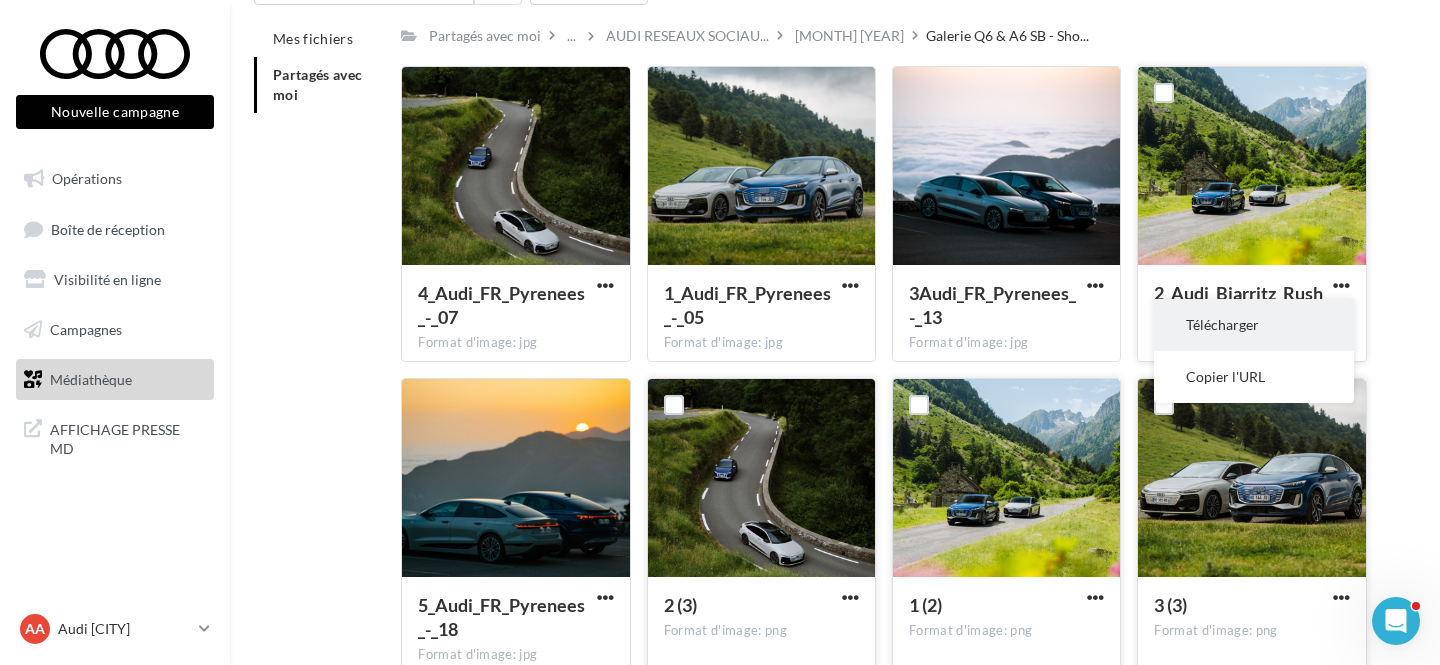 click on "Télécharger" at bounding box center [1254, 325] 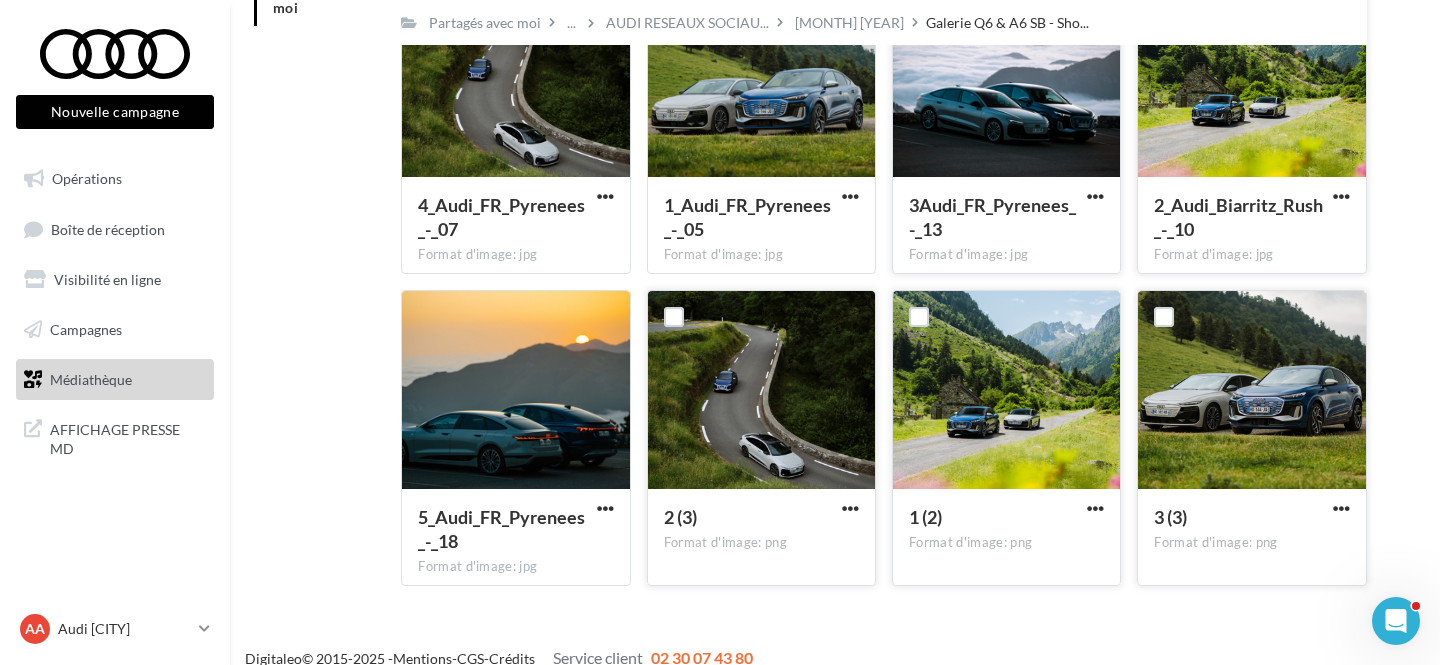 scroll, scrollTop: 198, scrollLeft: 0, axis: vertical 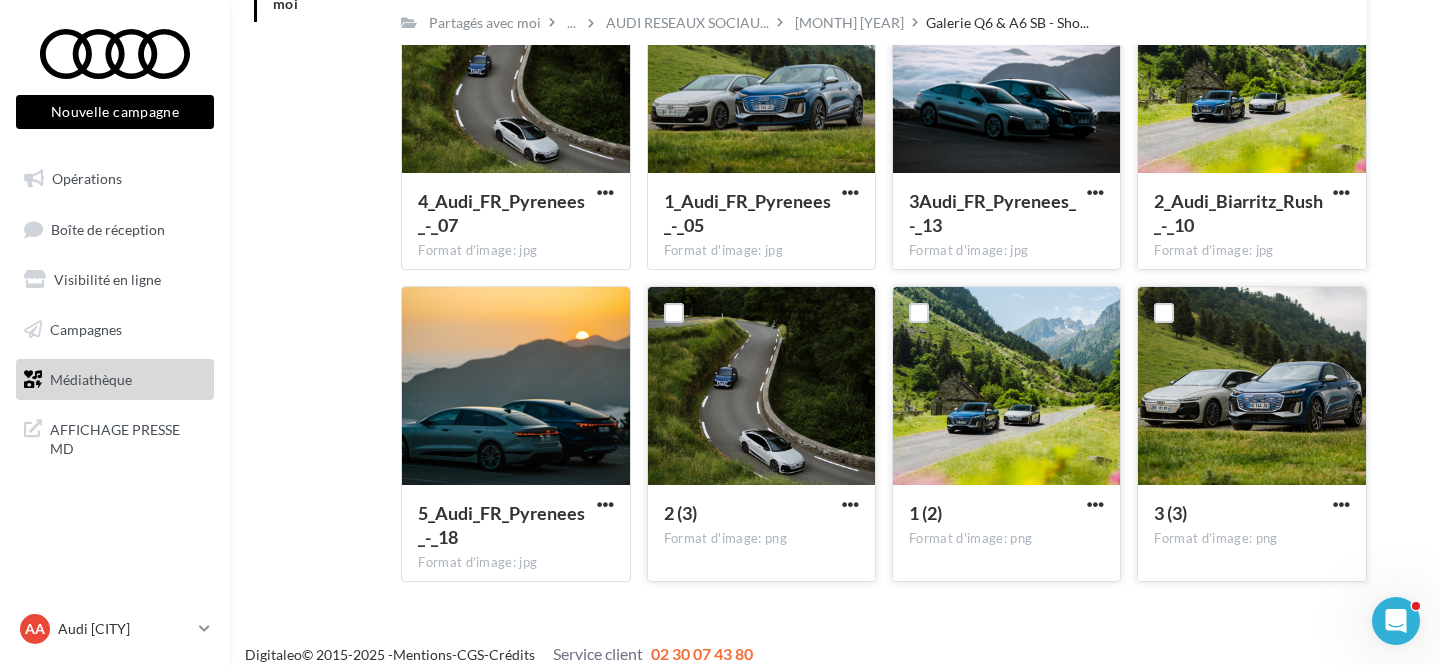 click at bounding box center [1095, 194] 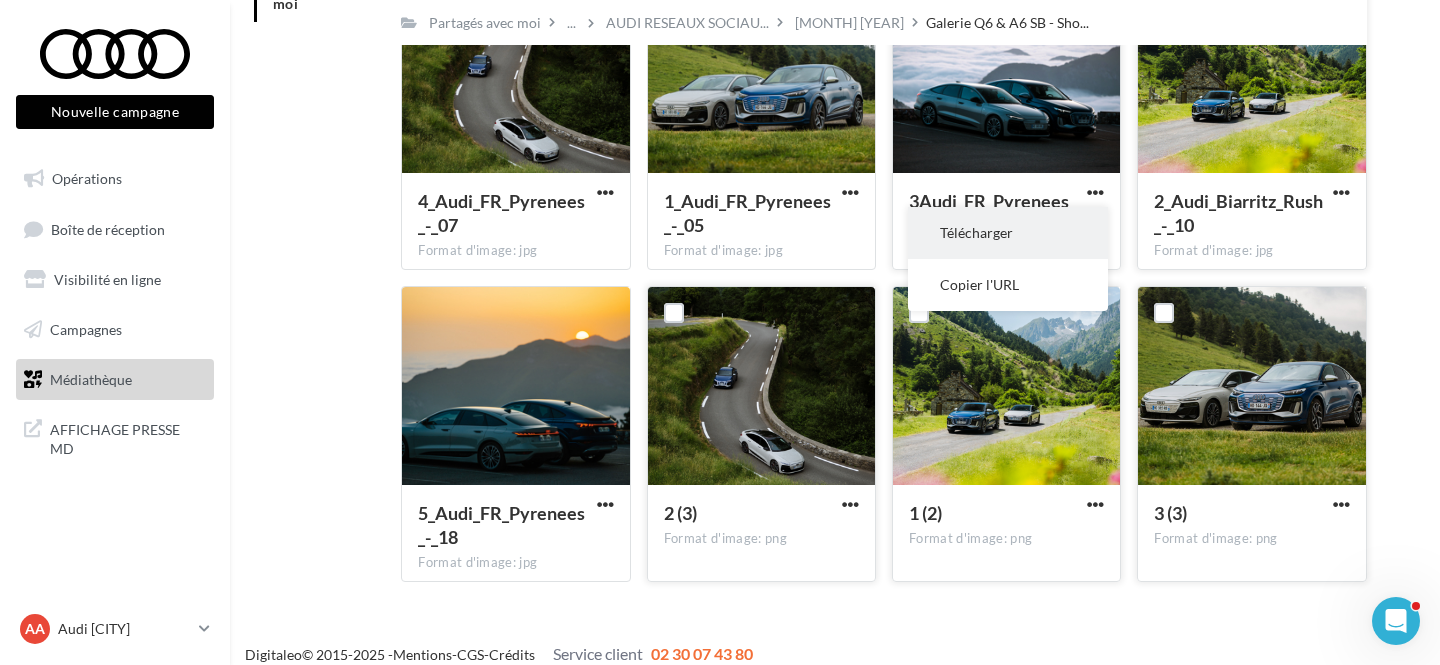 click on "Télécharger" at bounding box center (1008, 233) 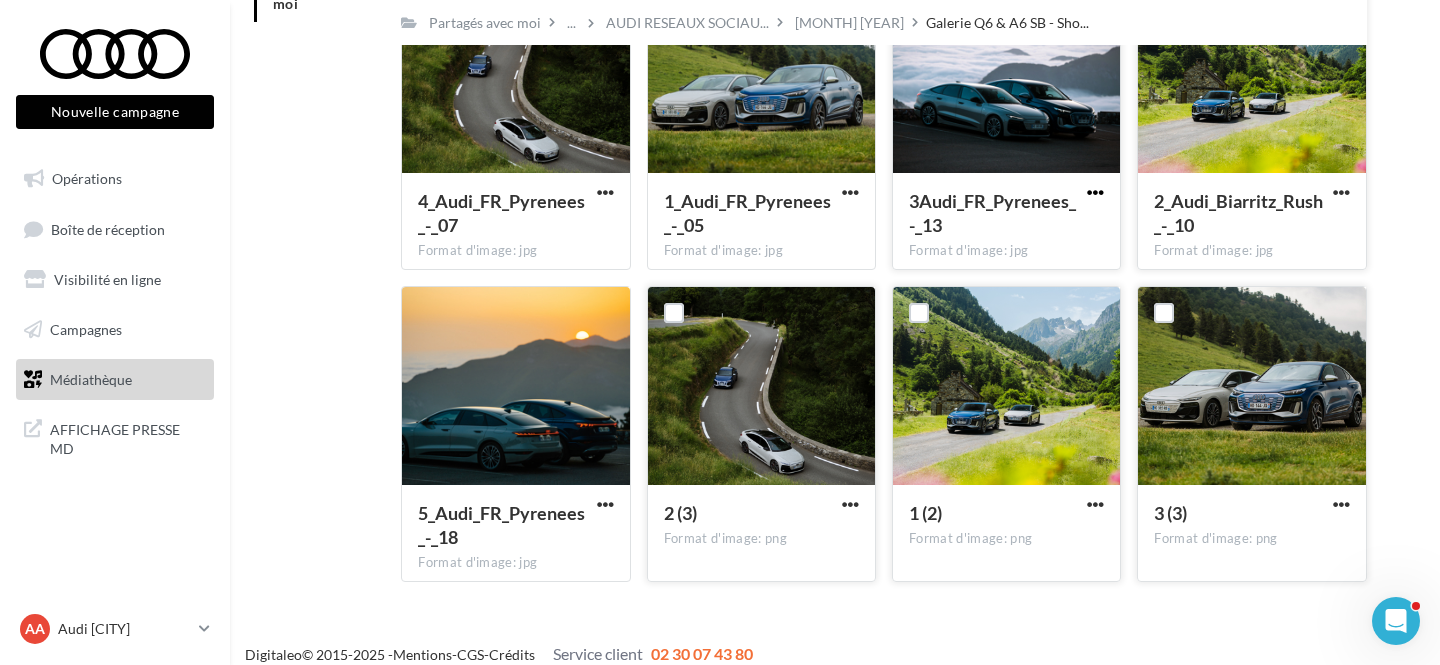 click at bounding box center (1095, 192) 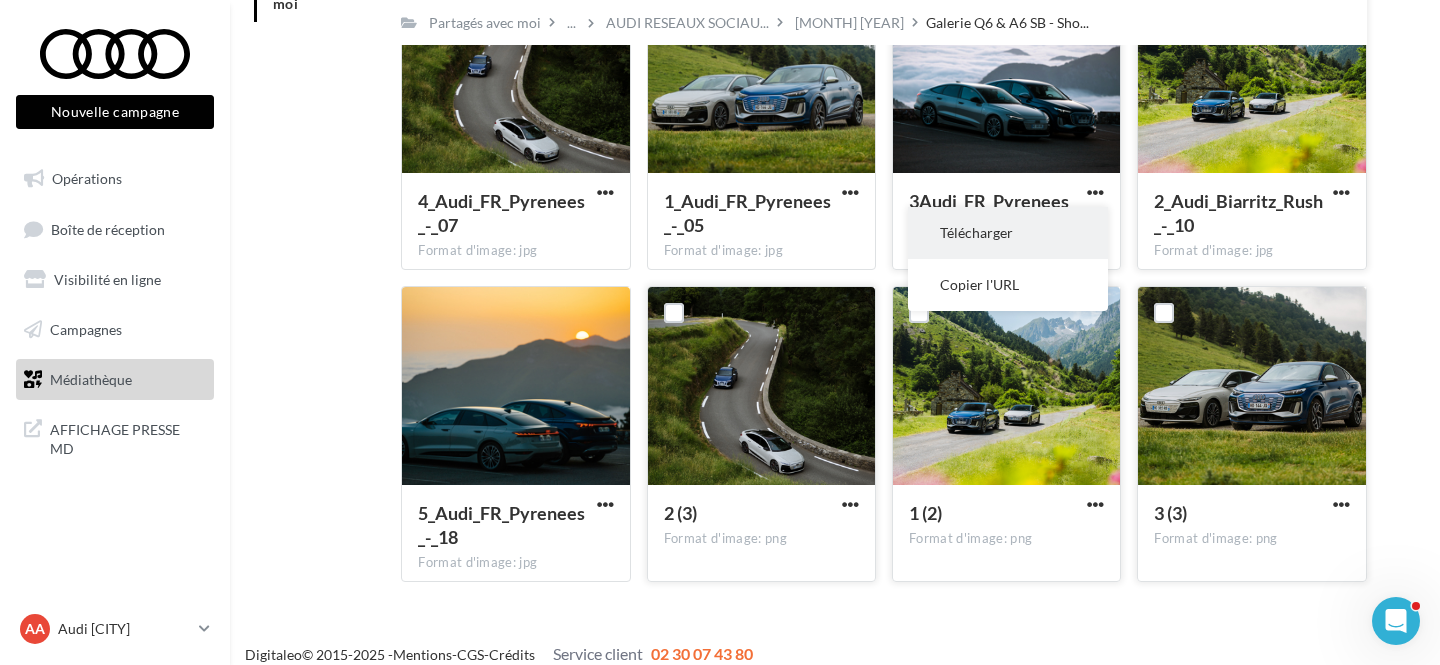 click on "Télécharger" at bounding box center [1008, 233] 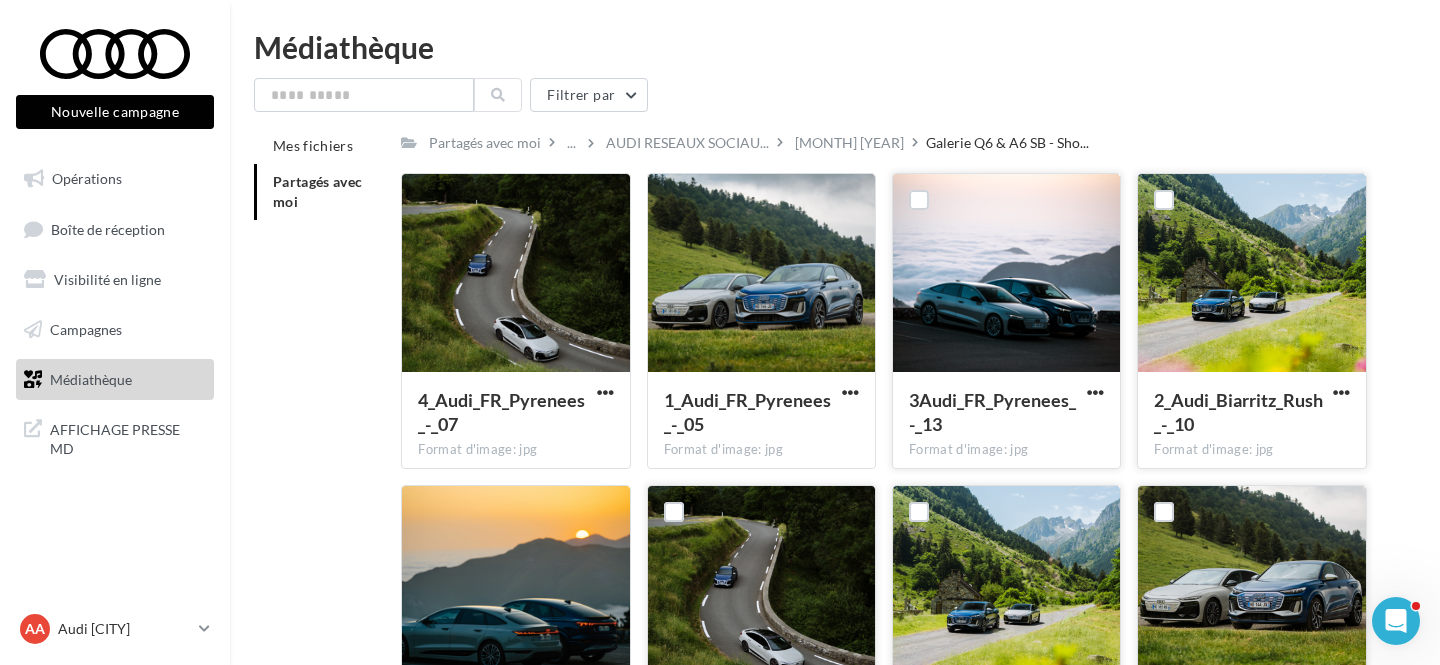 scroll, scrollTop: 38, scrollLeft: 0, axis: vertical 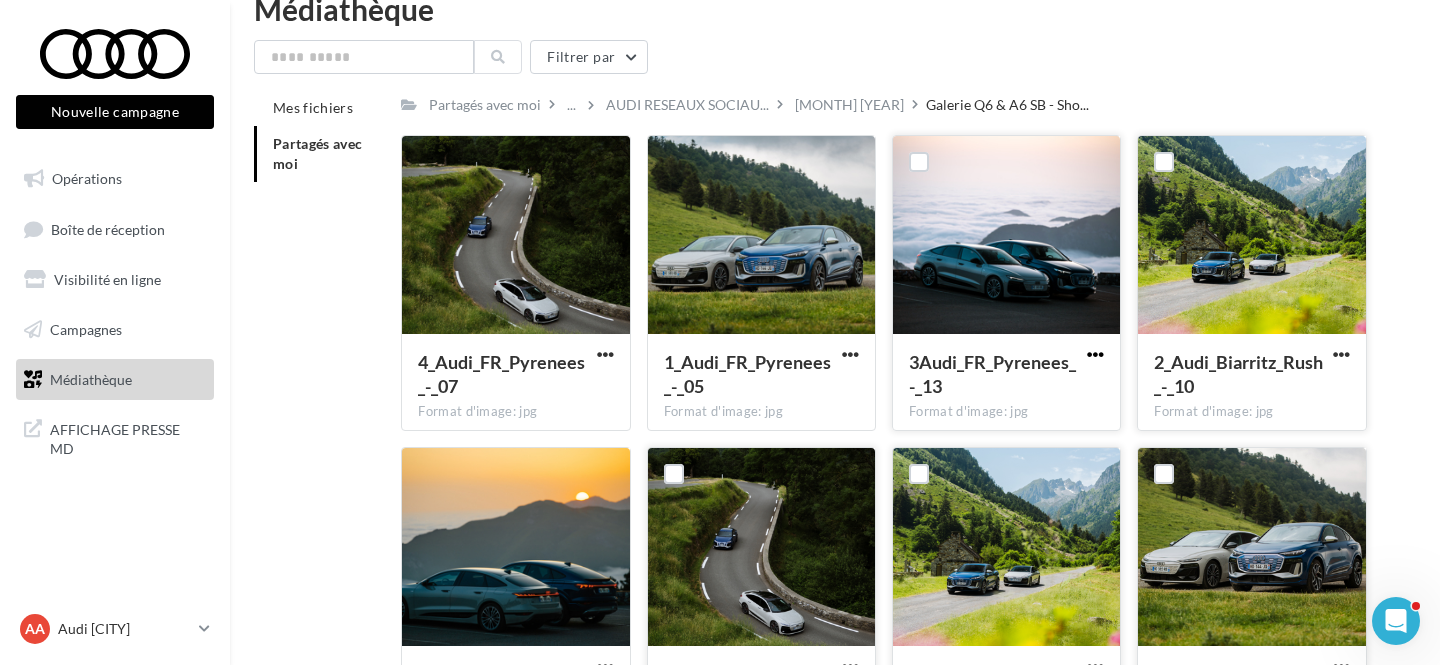 click at bounding box center (1095, 354) 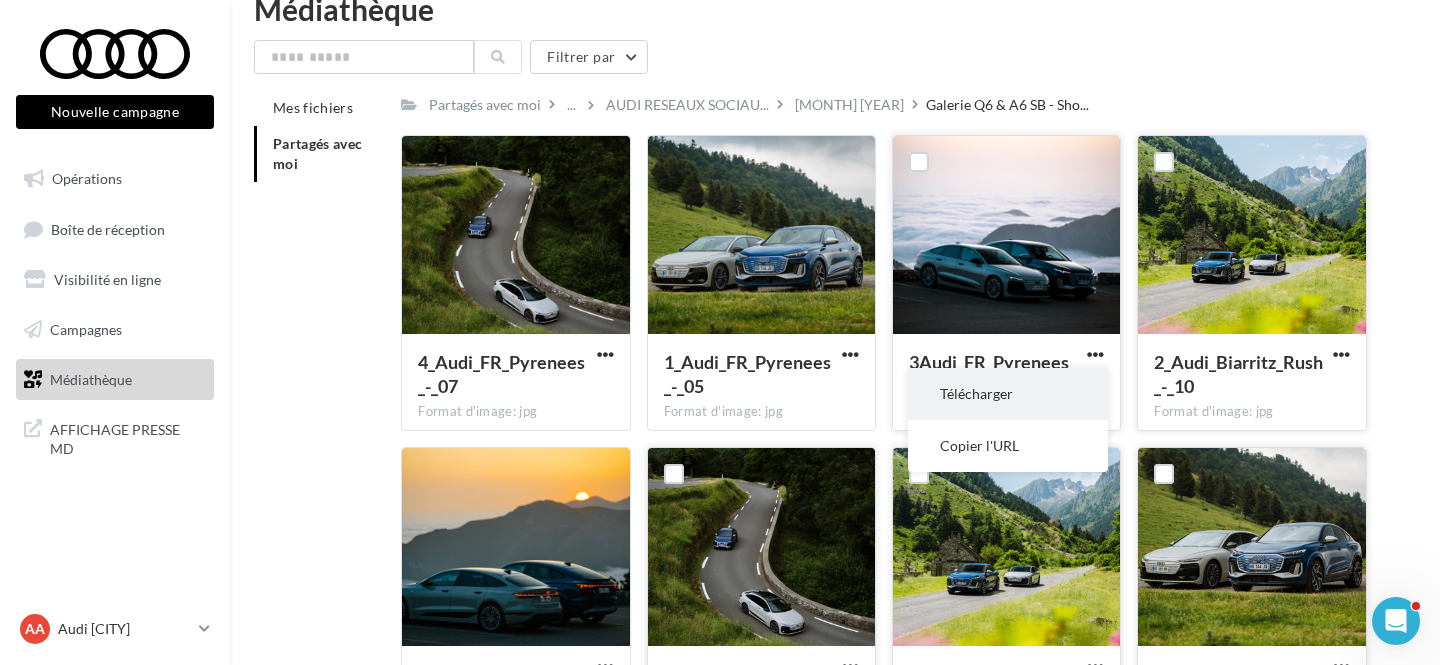 click on "Télécharger" at bounding box center [1008, 394] 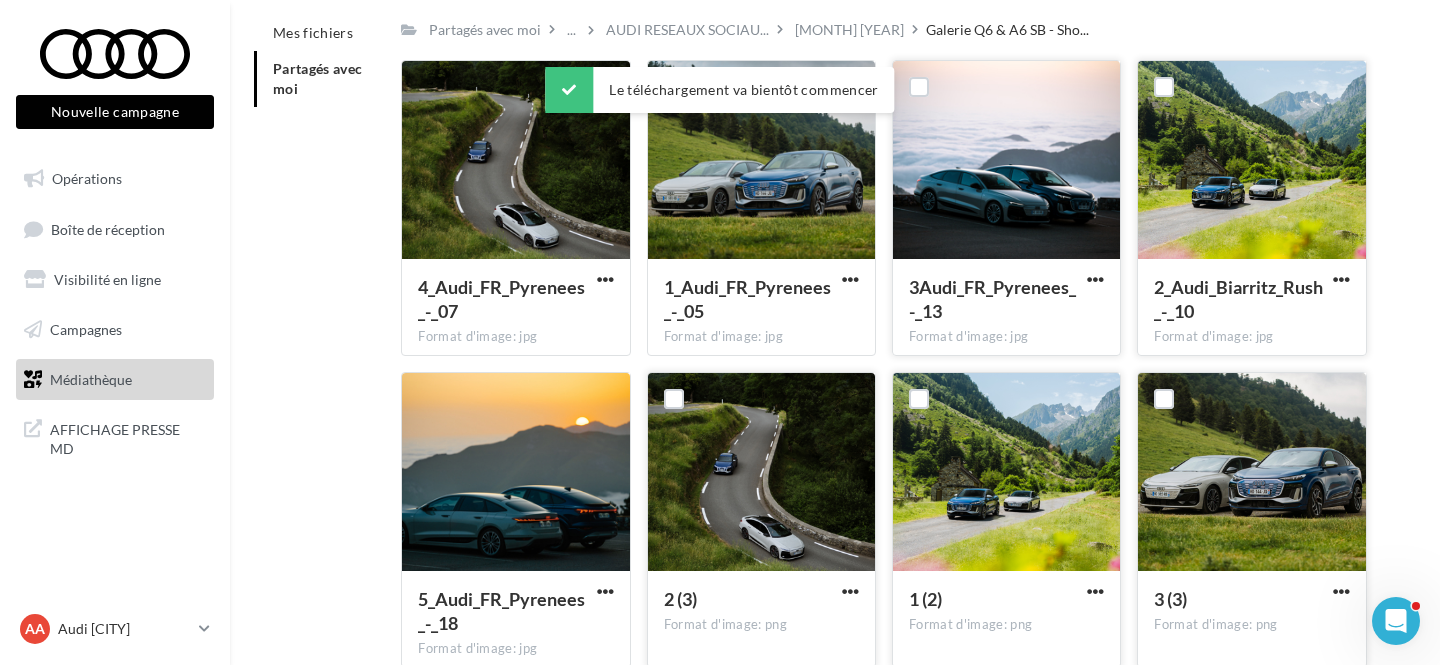 scroll, scrollTop: 148, scrollLeft: 0, axis: vertical 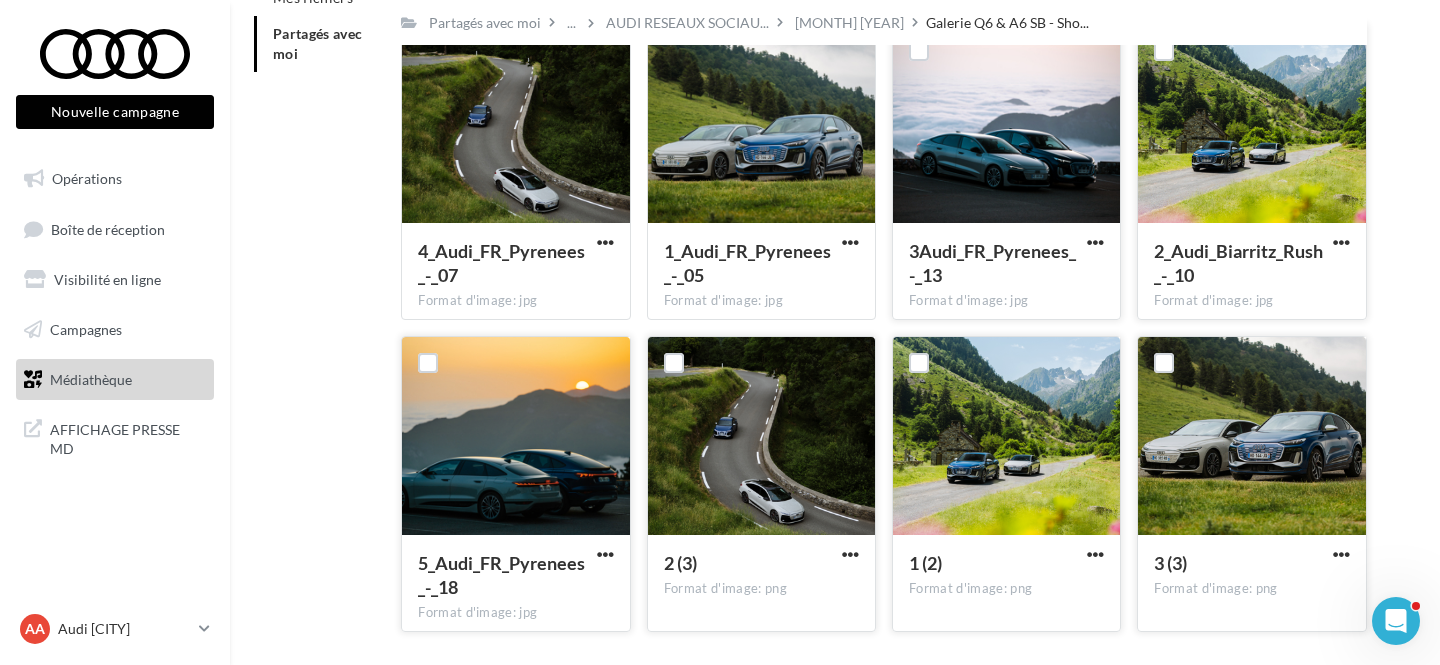 click at bounding box center (605, 556) 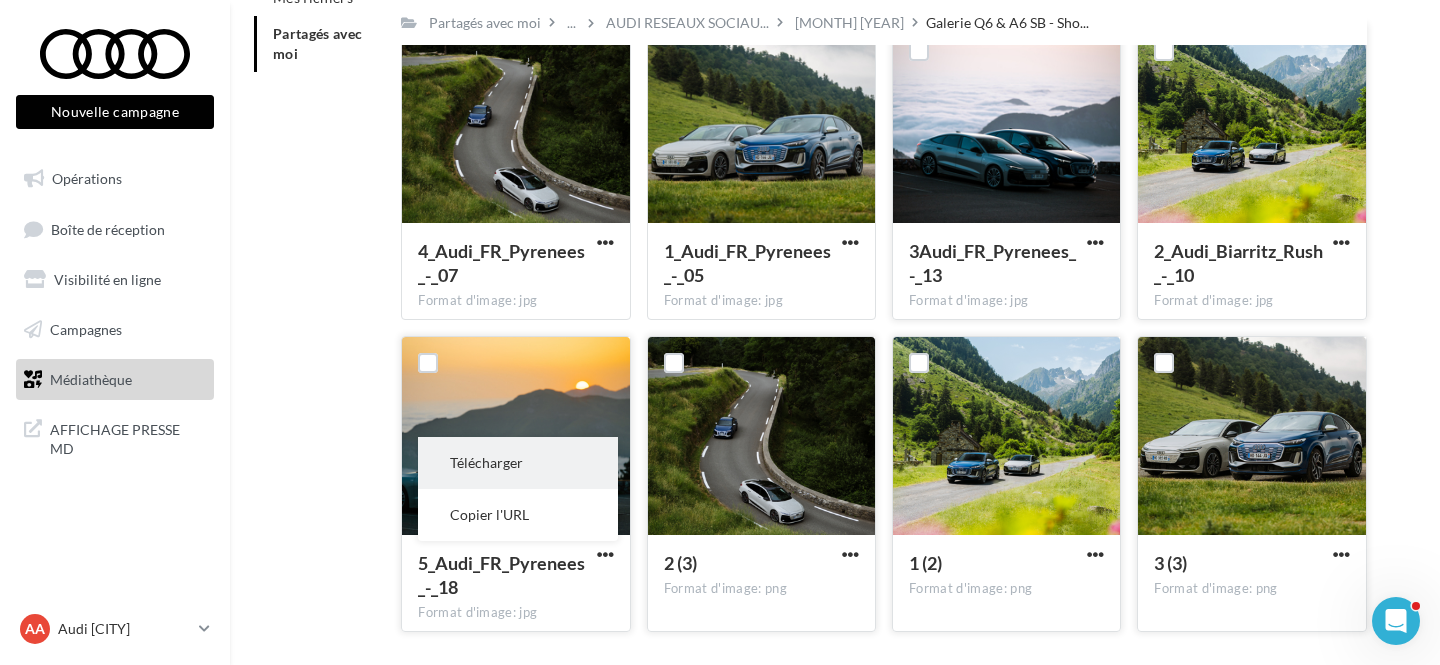 click on "Télécharger" at bounding box center (518, 463) 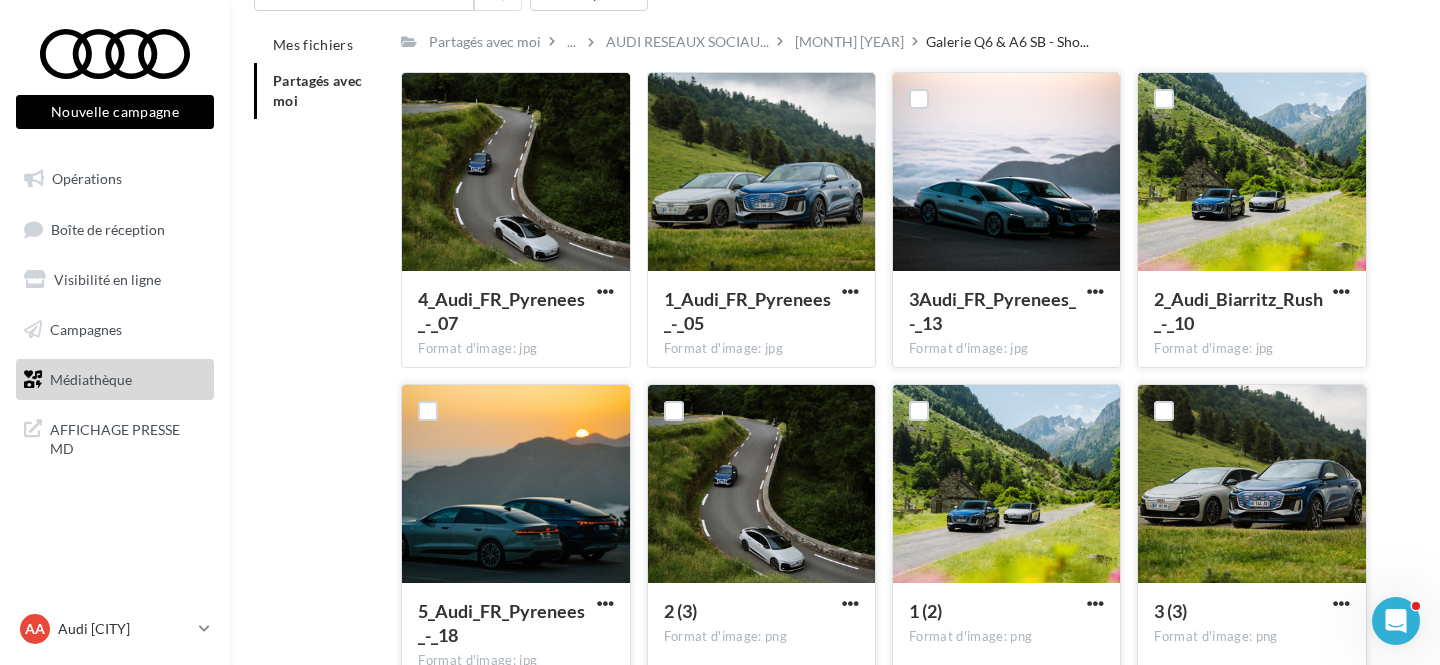 scroll, scrollTop: 100, scrollLeft: 0, axis: vertical 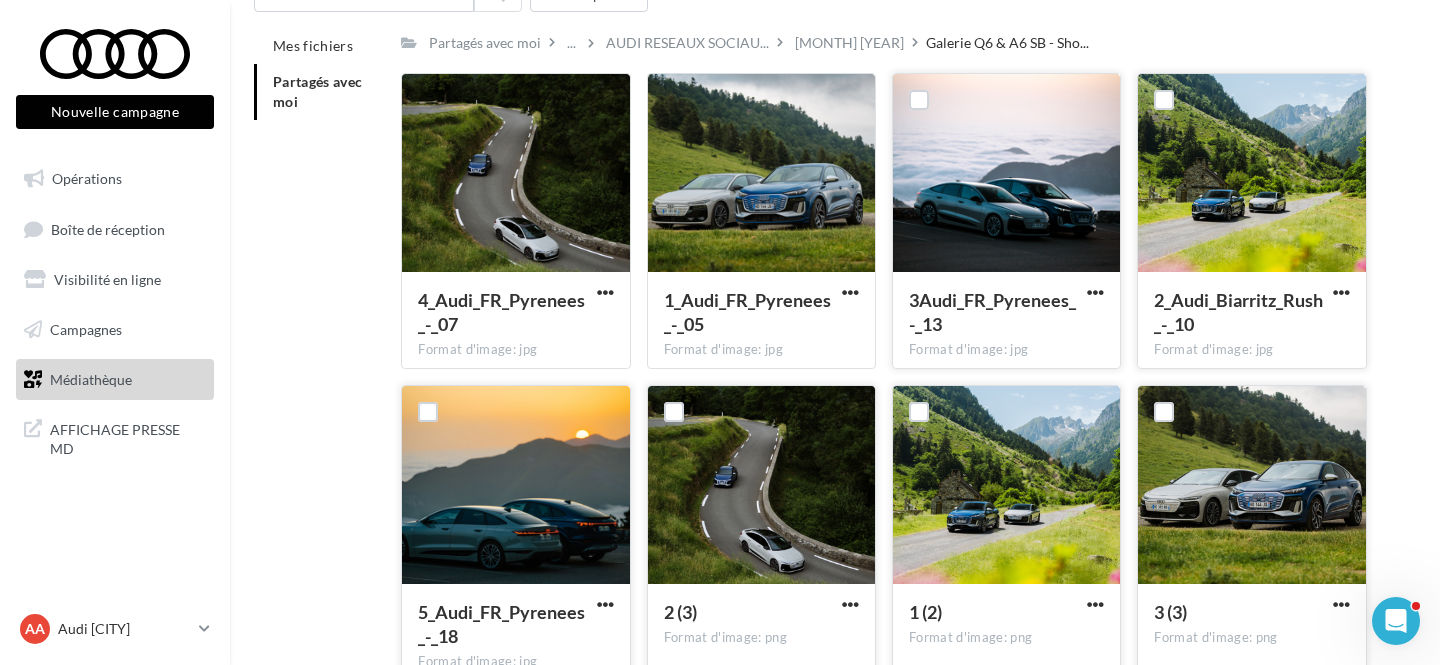 click on "3Audi_FR_Pyrenees_-_13" at bounding box center [994, 312] 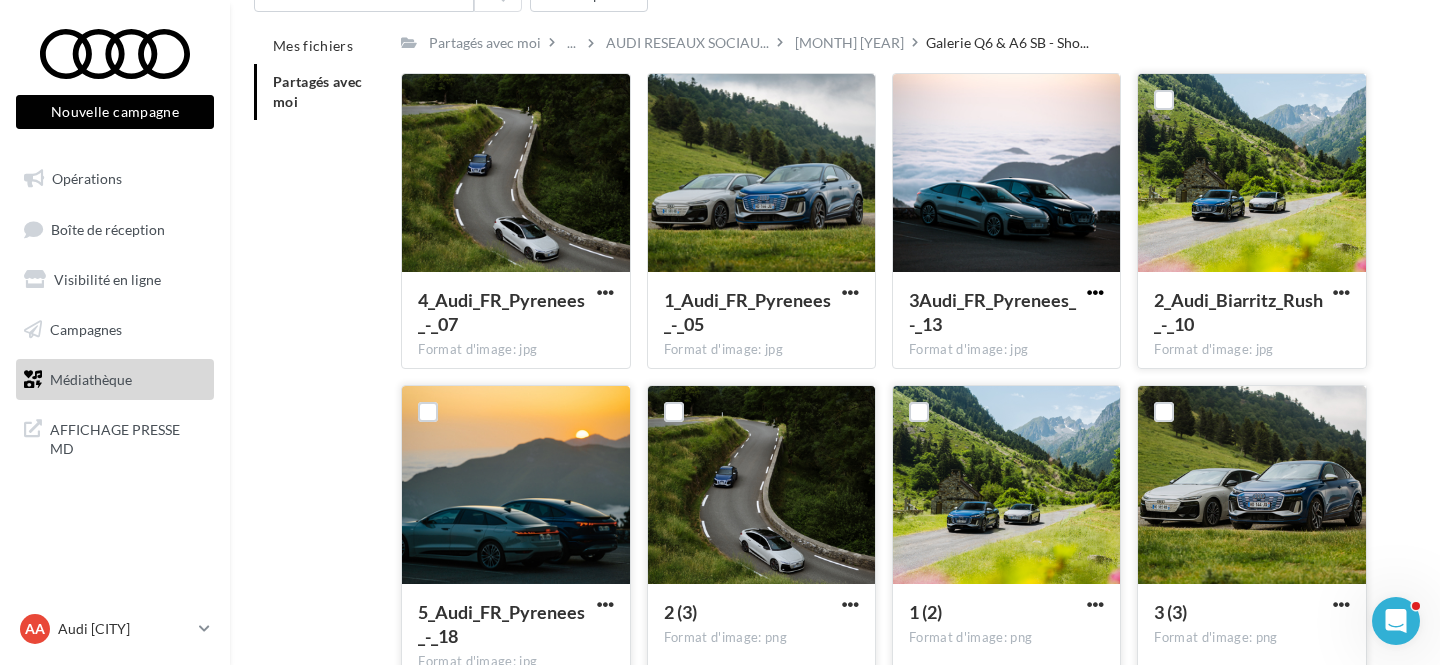 click at bounding box center [1095, 292] 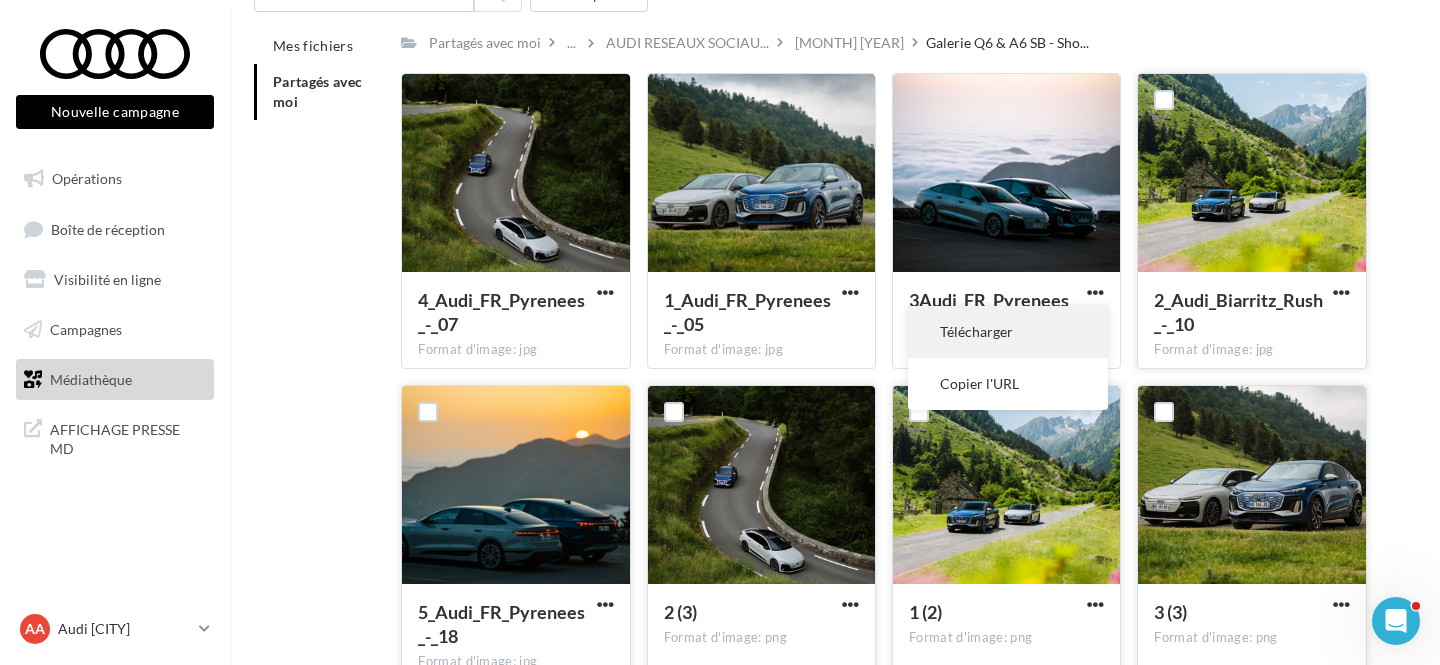 click on "Télécharger" at bounding box center [1008, 332] 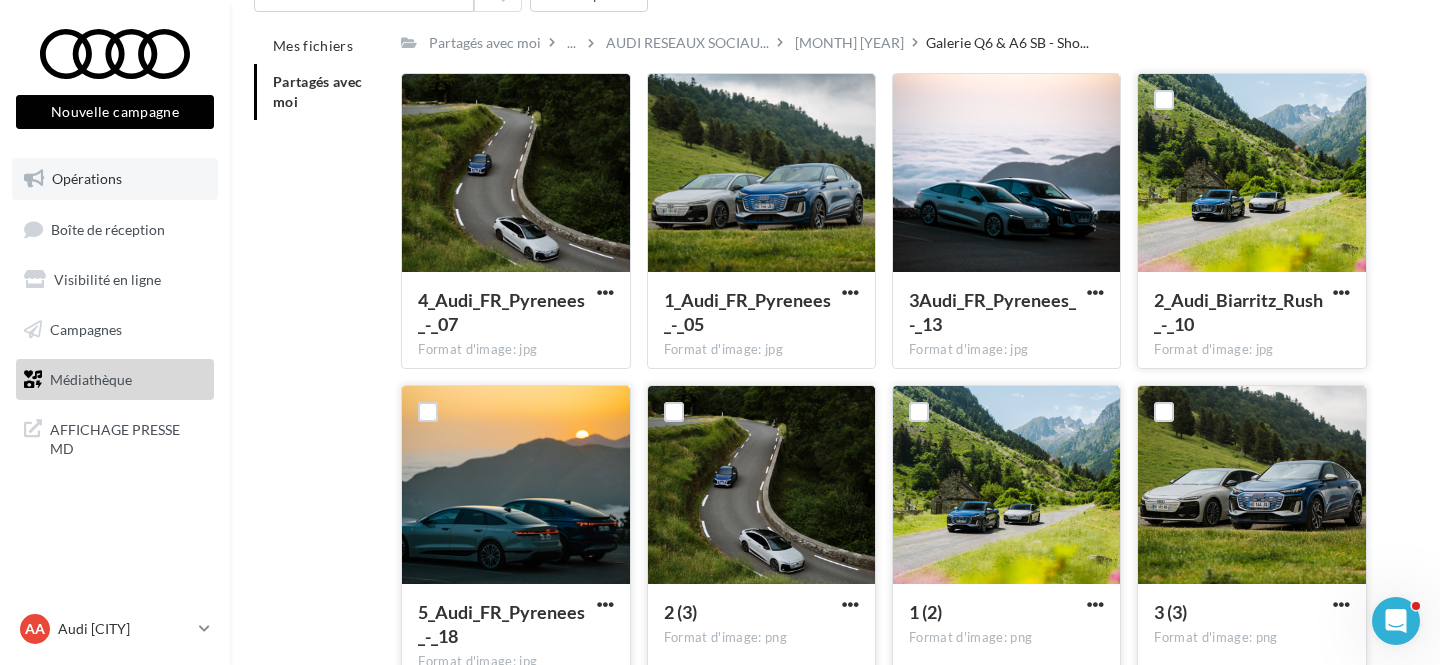 click on "Opérations" at bounding box center [87, 178] 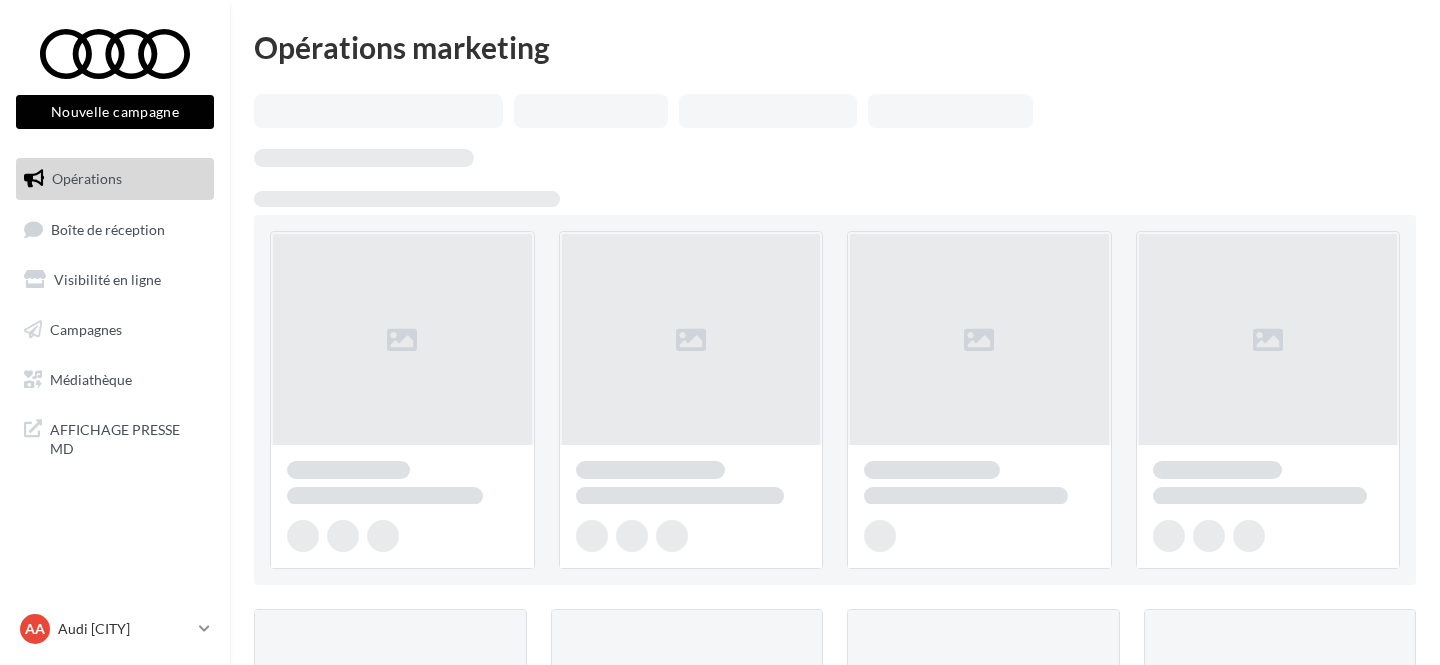 scroll, scrollTop: 0, scrollLeft: 0, axis: both 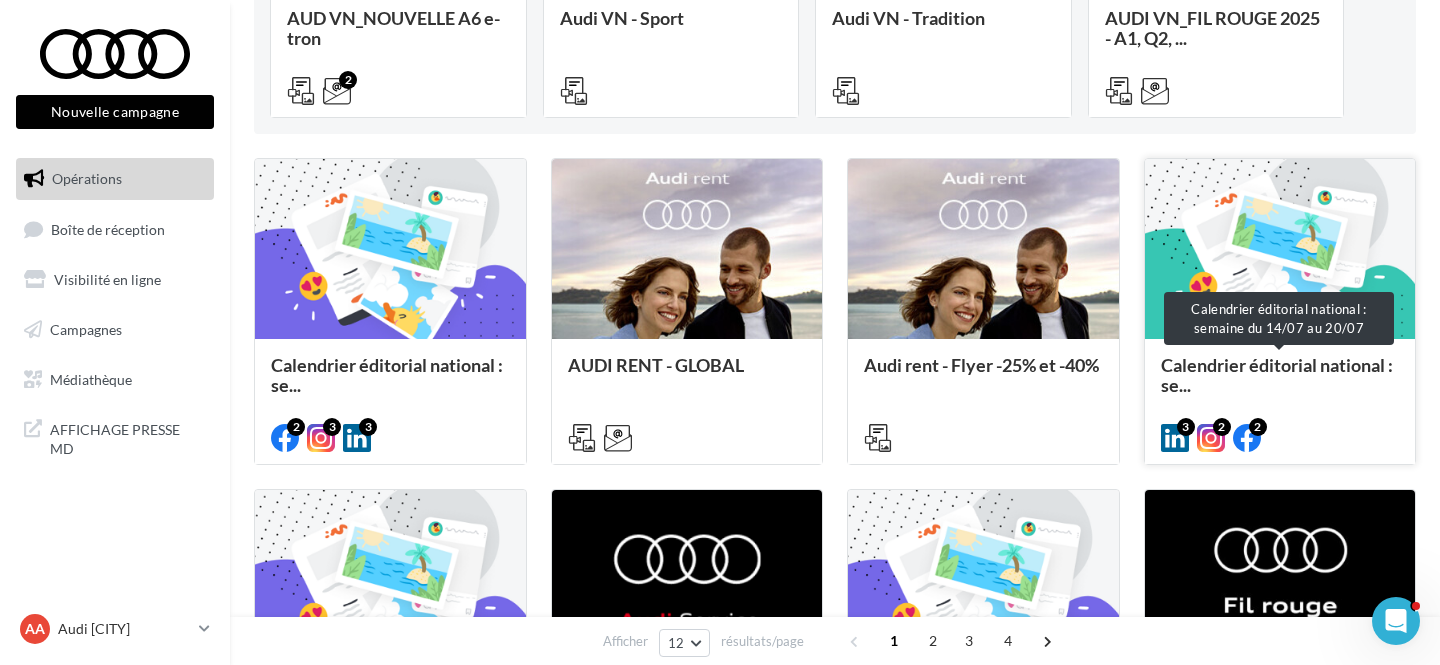 click on "Calendrier éditorial national : se..." at bounding box center [1277, 375] 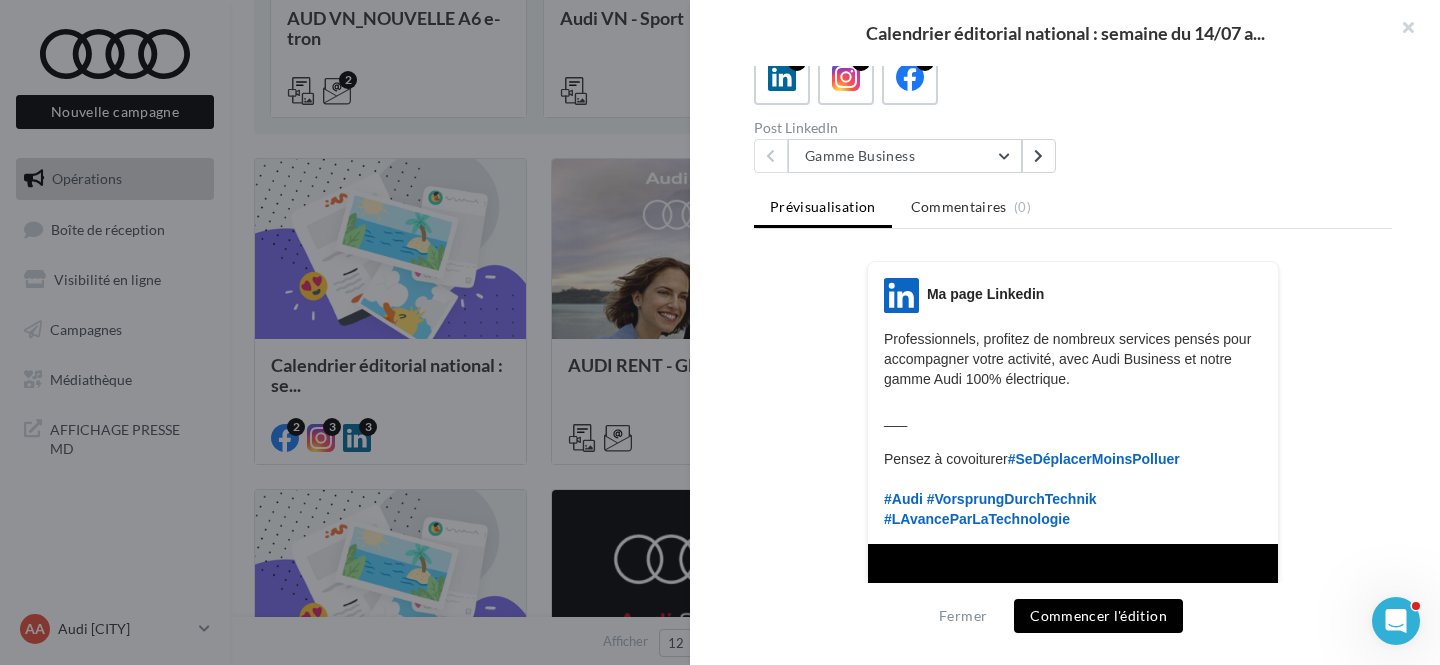 scroll, scrollTop: 138, scrollLeft: 0, axis: vertical 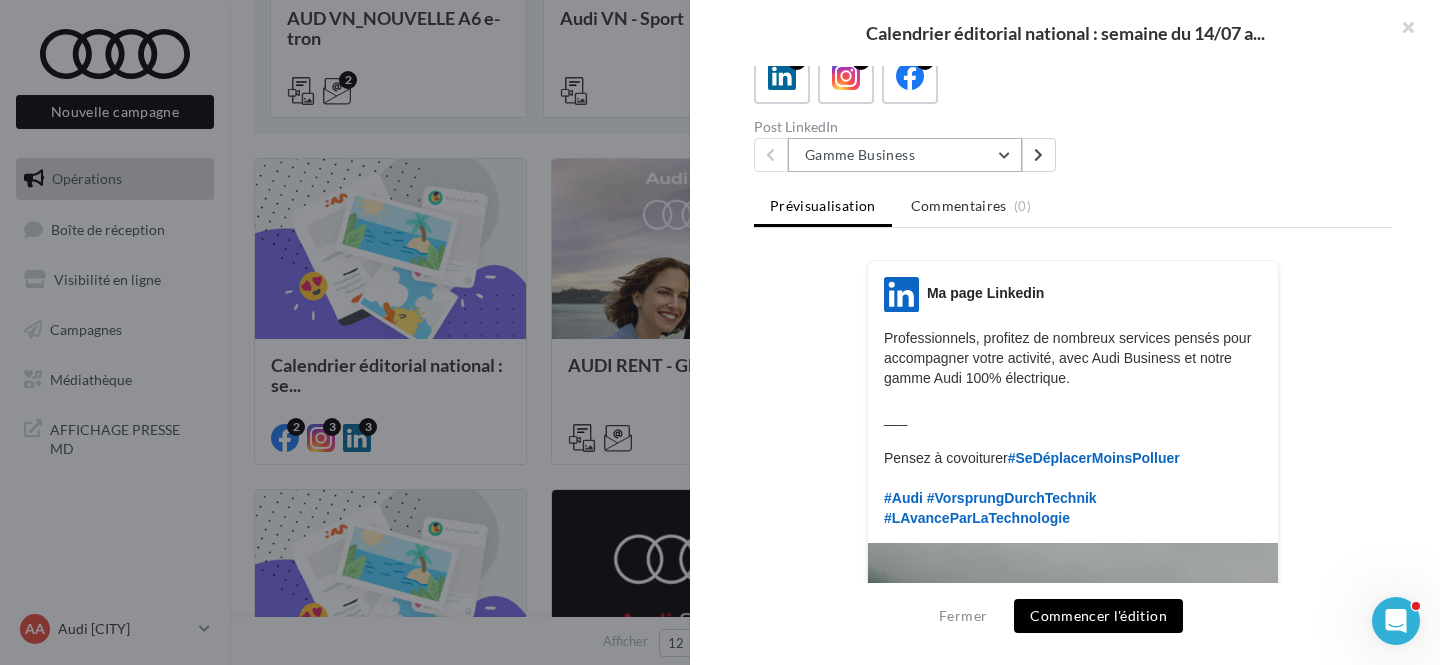 click on "Gamme Business" at bounding box center (905, 155) 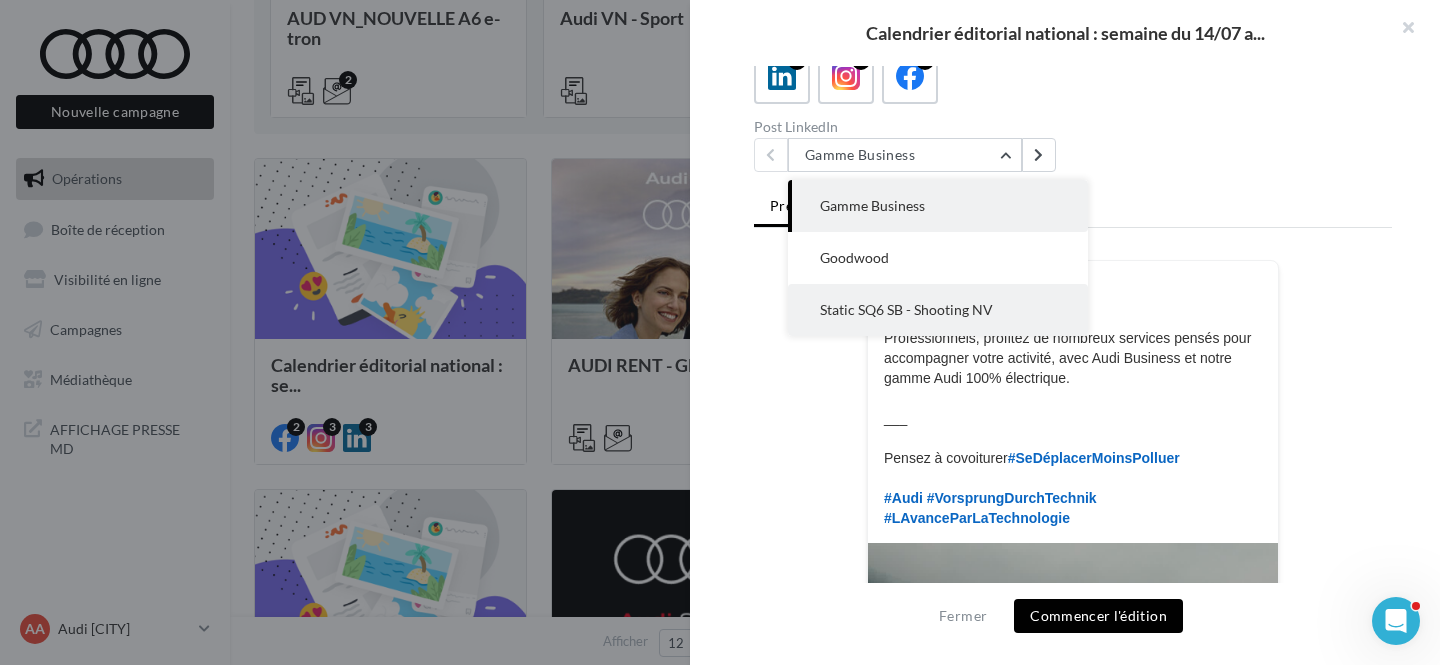 click on "Static SQ6 SB - Shooting NV" at bounding box center (938, 310) 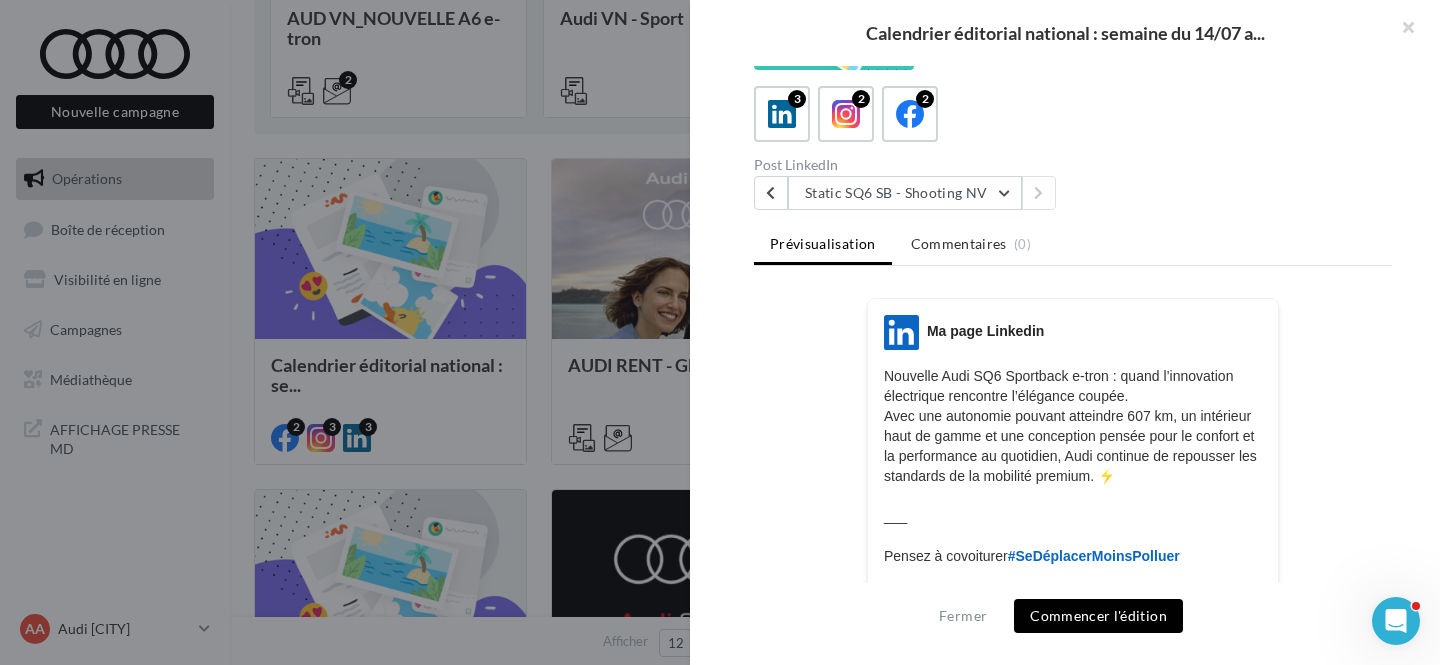 scroll, scrollTop: 88, scrollLeft: 0, axis: vertical 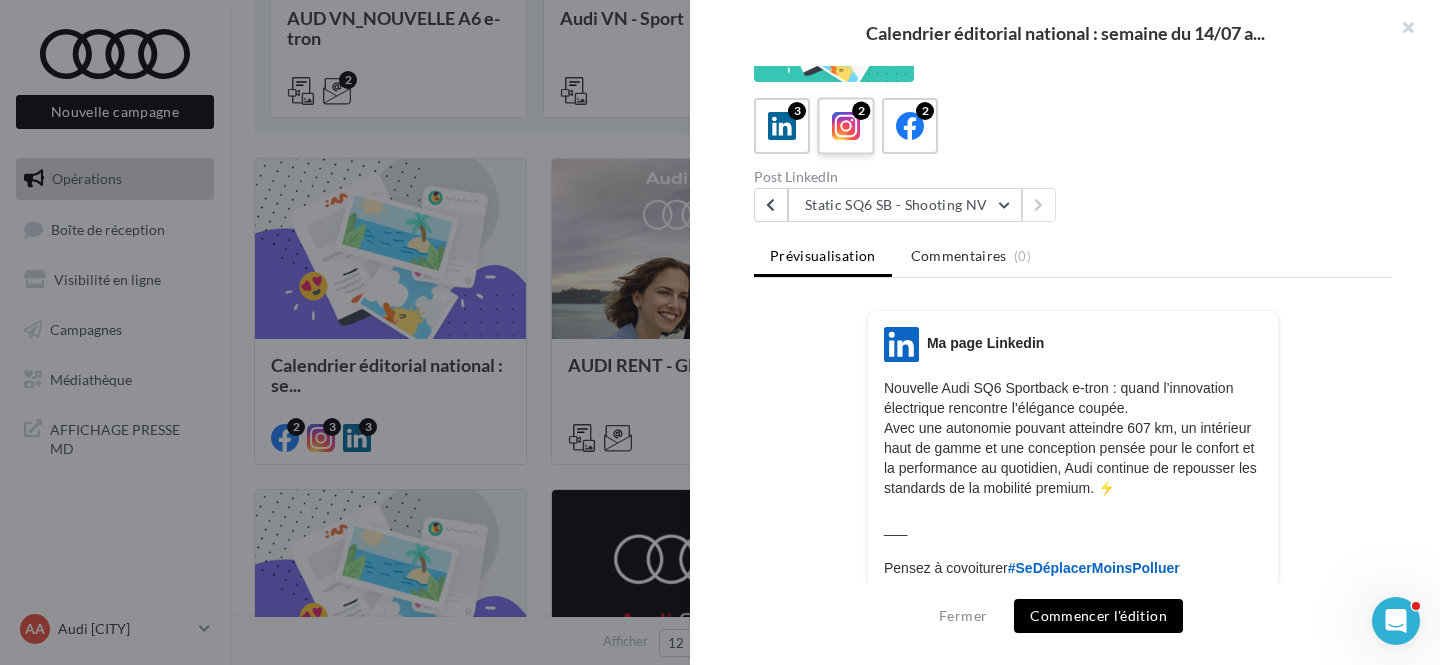 click at bounding box center [846, 126] 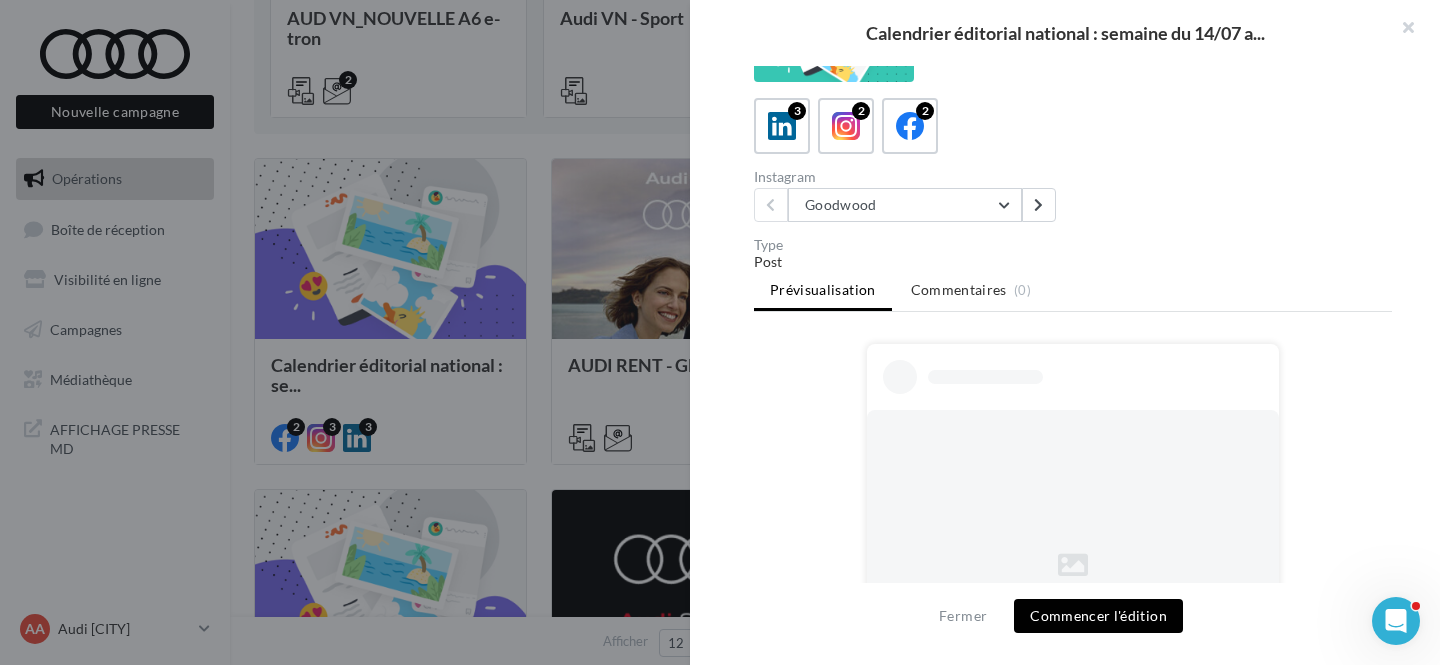 click on "Description
Non renseignée
3         2         2
Instagram
Goodwood
Goodwood     Static SQ6 SB - Shooting NV
Type
Post
Prévisualisation
Commentaires
(0)
La prévisualisation est non-contractuelle" at bounding box center (1073, 333) 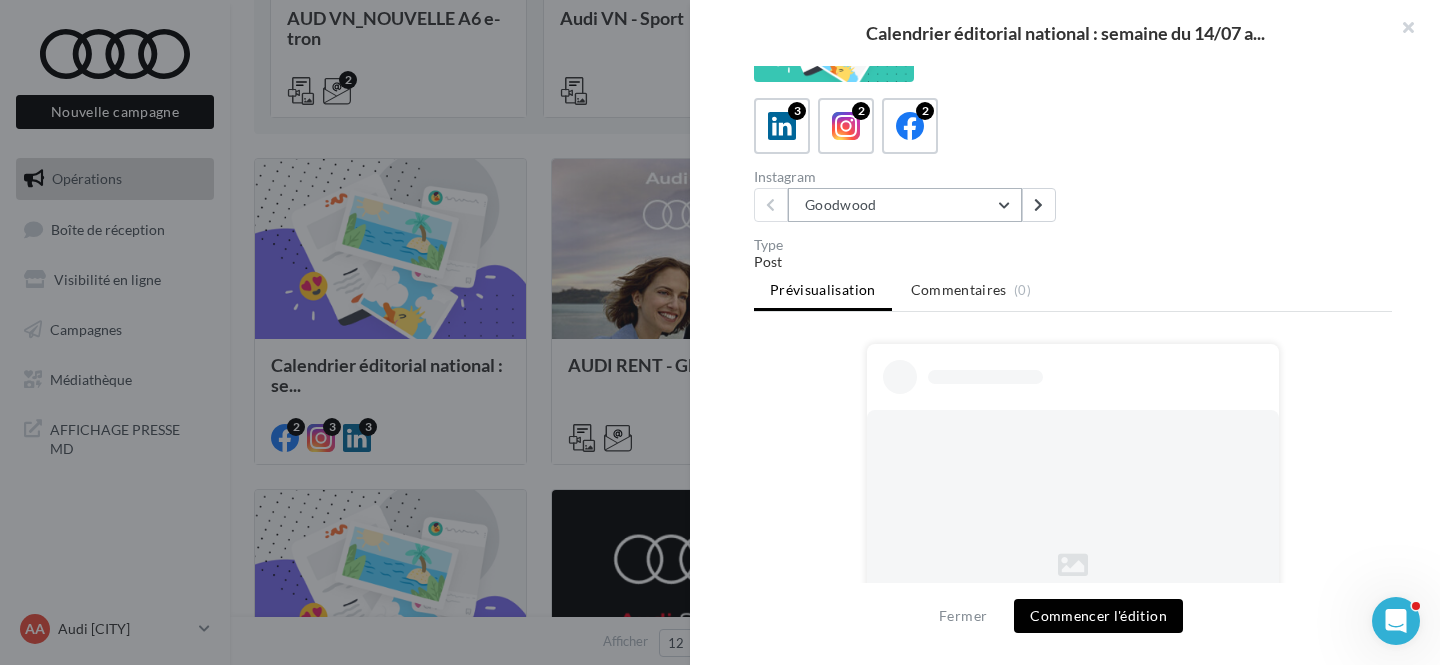click on "Goodwood" at bounding box center (905, 205) 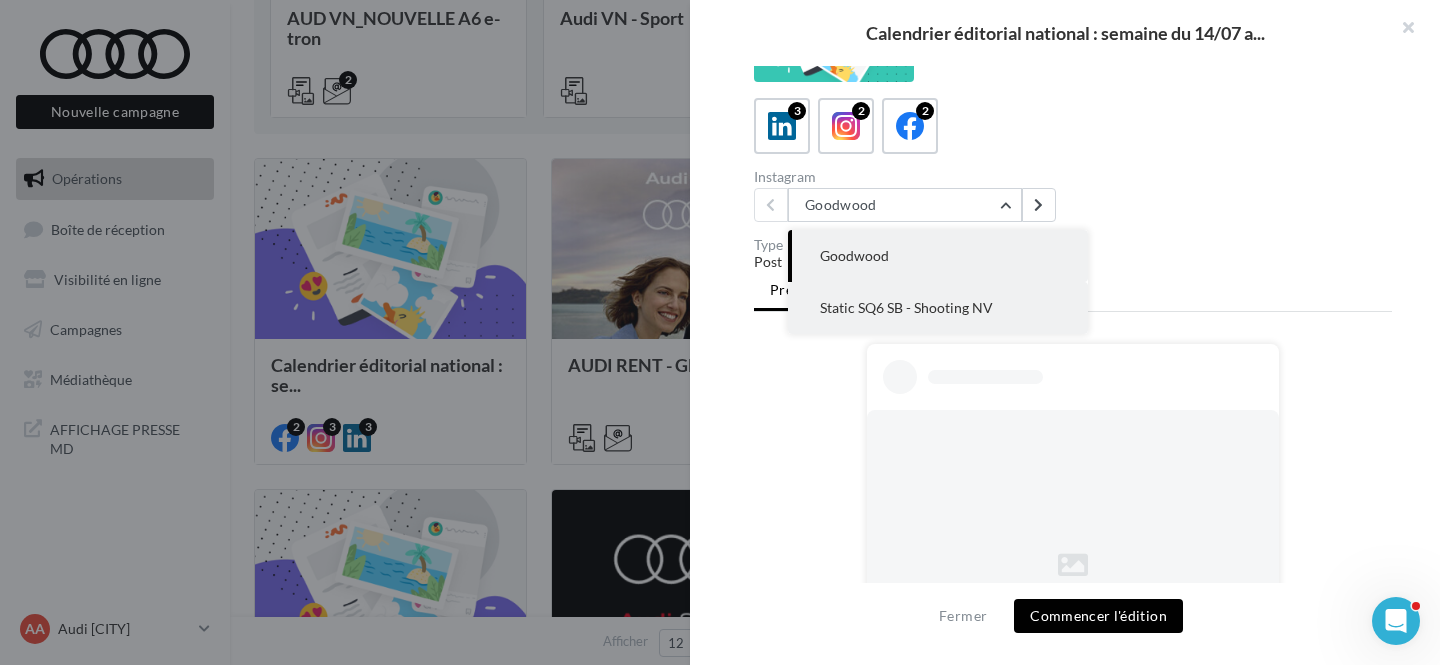 click on "Static SQ6 SB - Shooting NV" at bounding box center (906, 307) 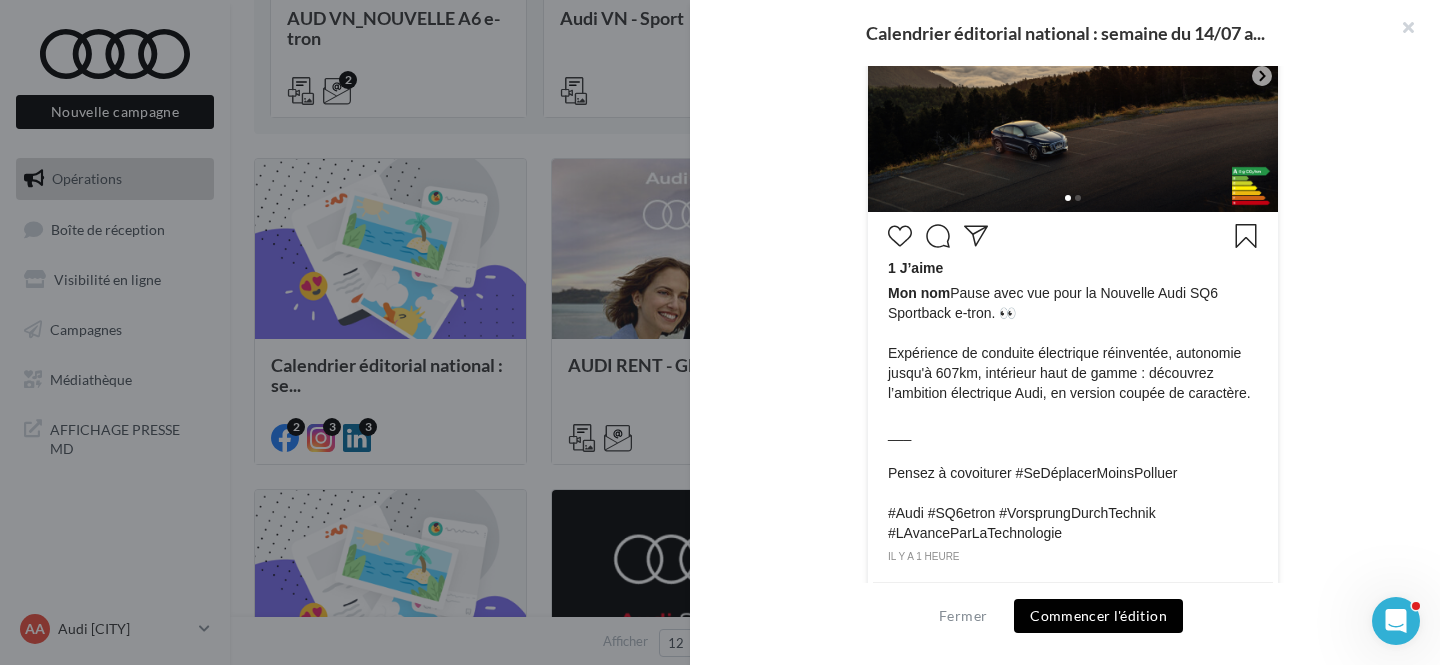 scroll, scrollTop: 580, scrollLeft: 0, axis: vertical 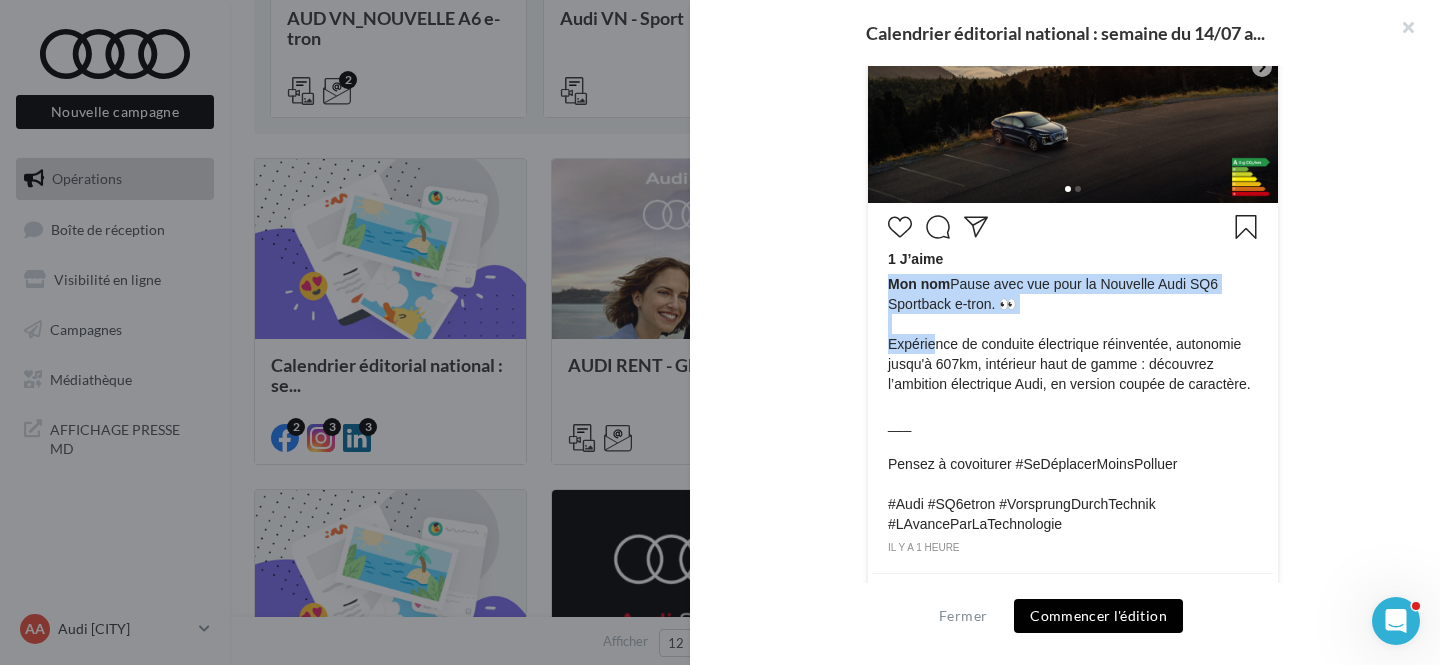 drag, startPoint x: 886, startPoint y: 341, endPoint x: 932, endPoint y: 347, distance: 46.389652 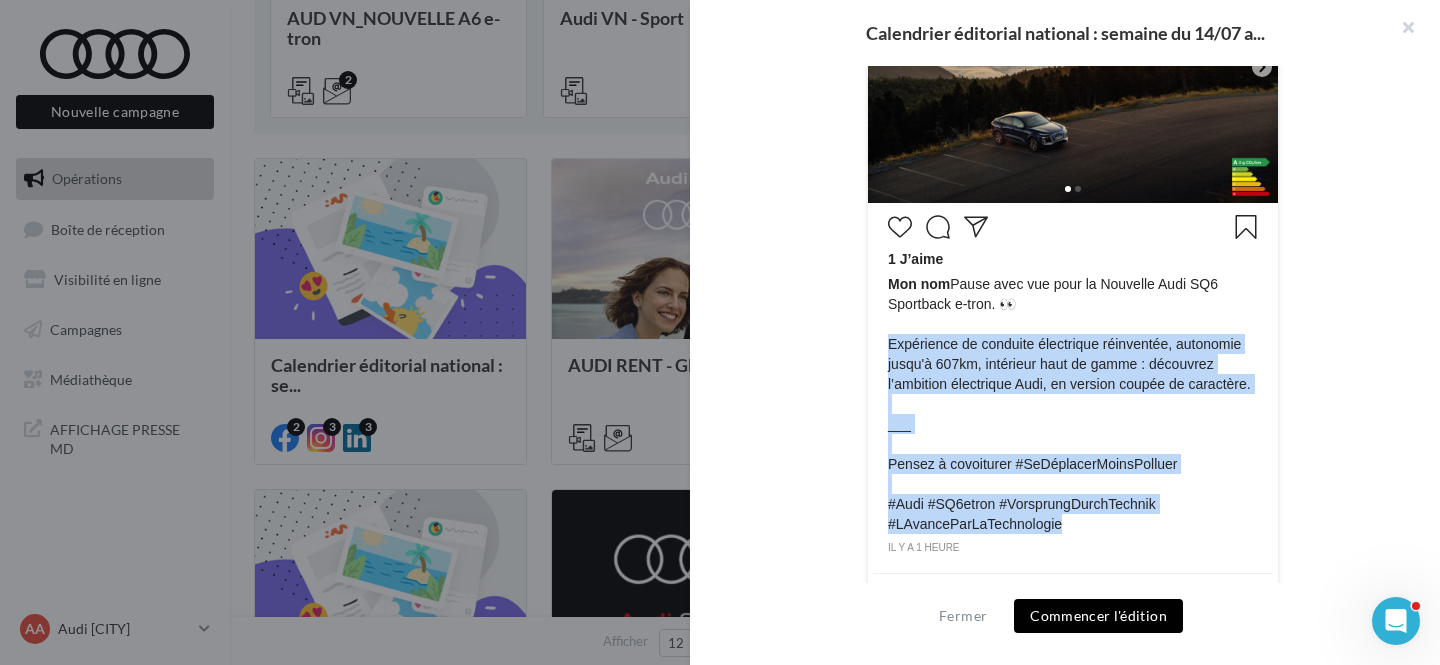 drag, startPoint x: 890, startPoint y: 339, endPoint x: 1087, endPoint y: 551, distance: 289.4011 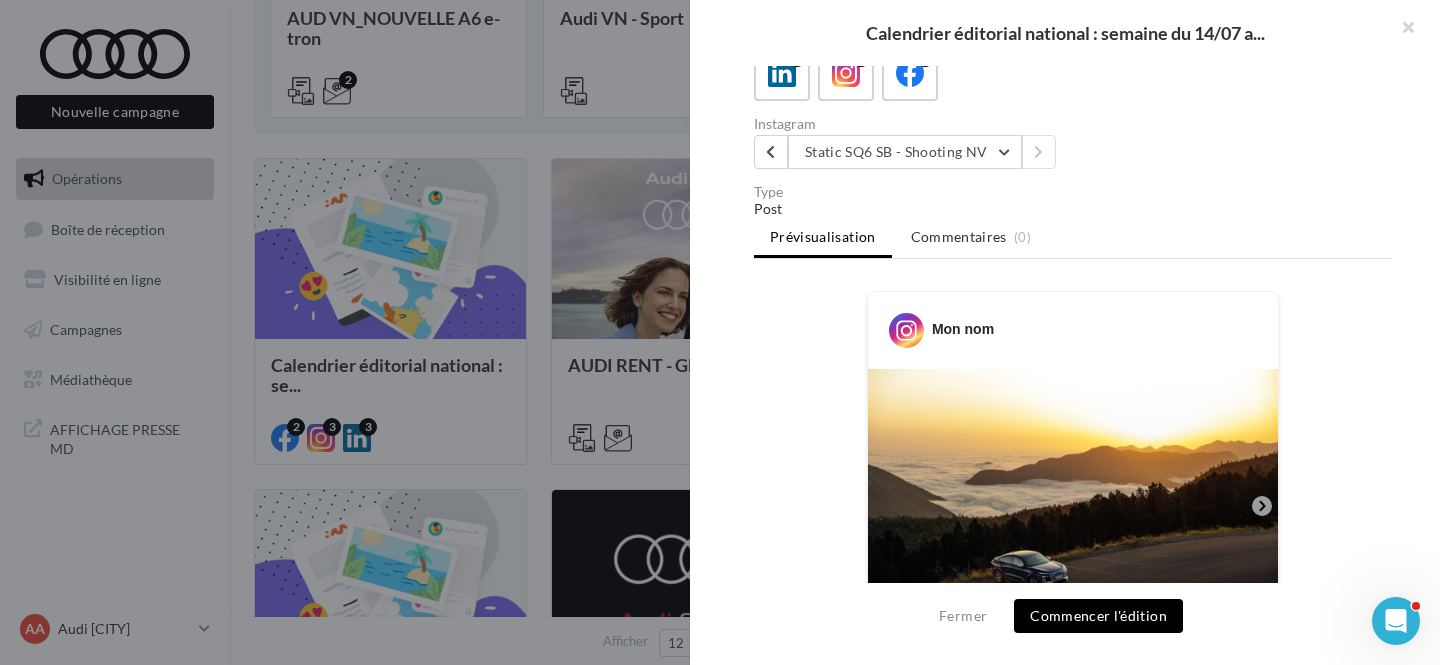 scroll, scrollTop: 136, scrollLeft: 0, axis: vertical 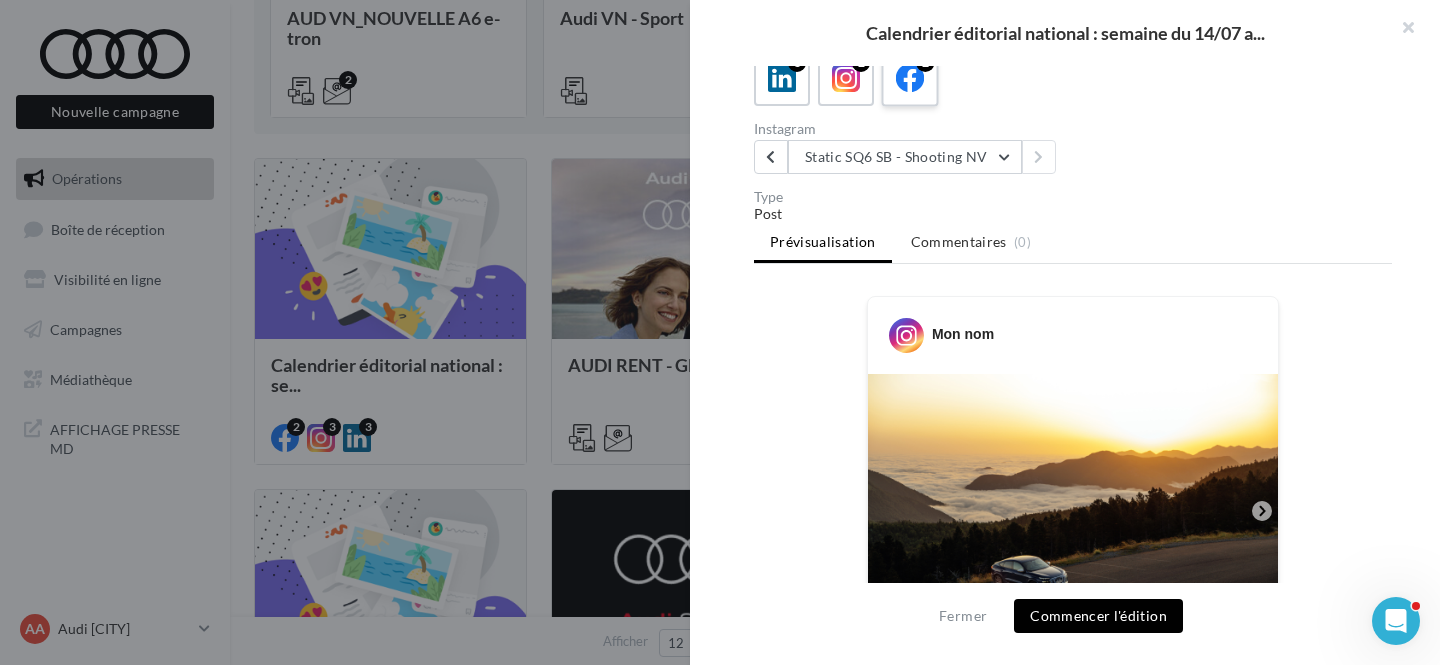 click on "2" at bounding box center [909, 77] 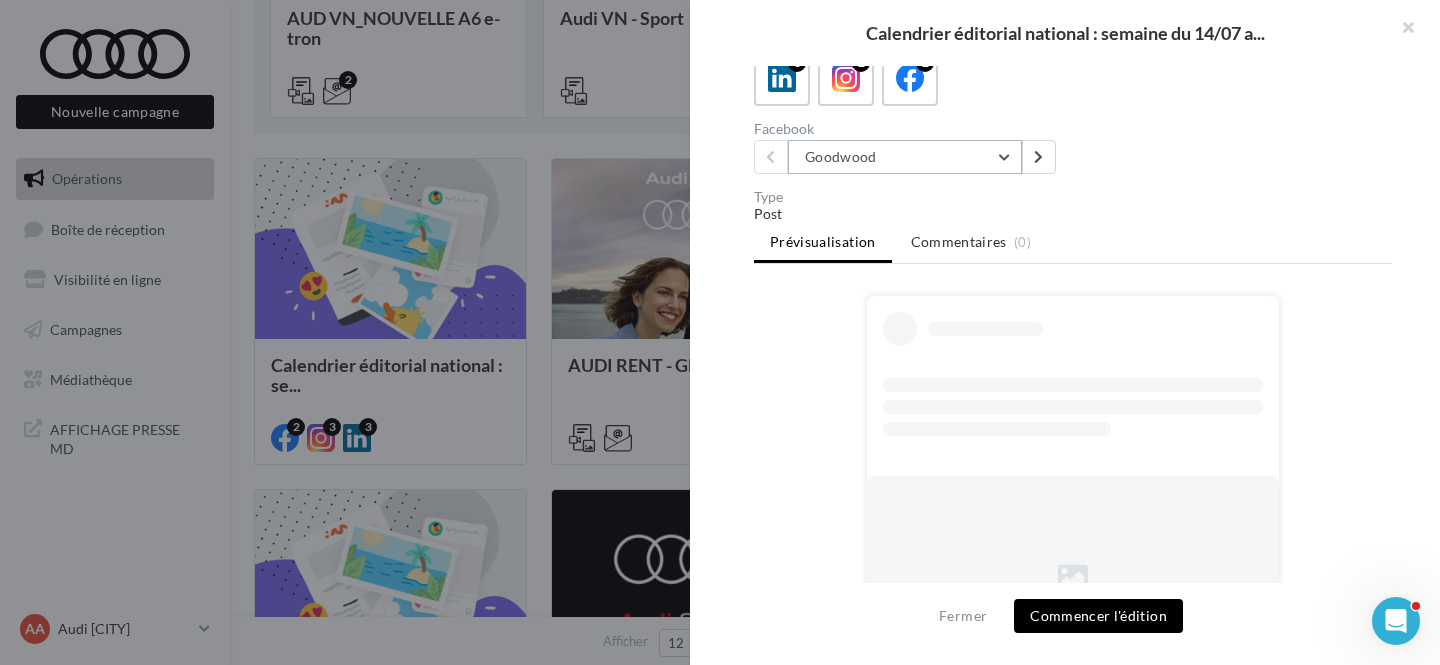 click on "Goodwood" at bounding box center (905, 157) 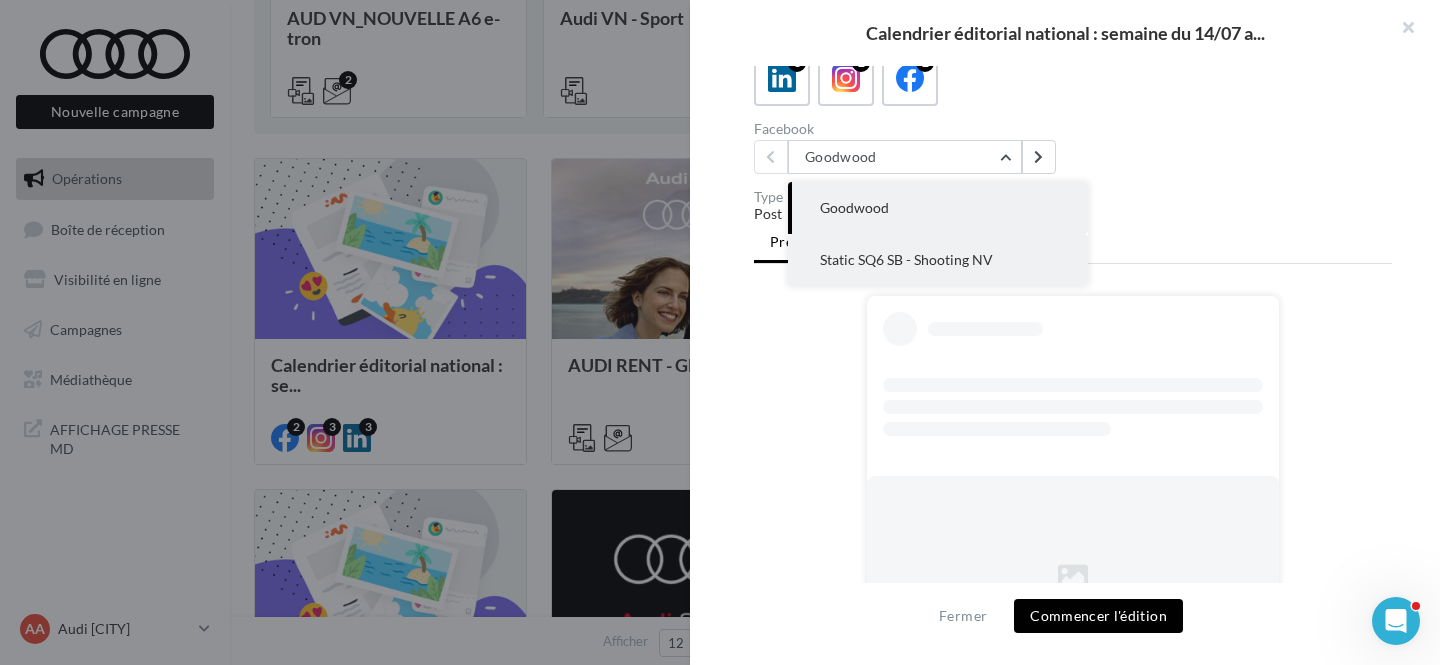 click on "Static SQ6 SB - Shooting NV" at bounding box center [906, 259] 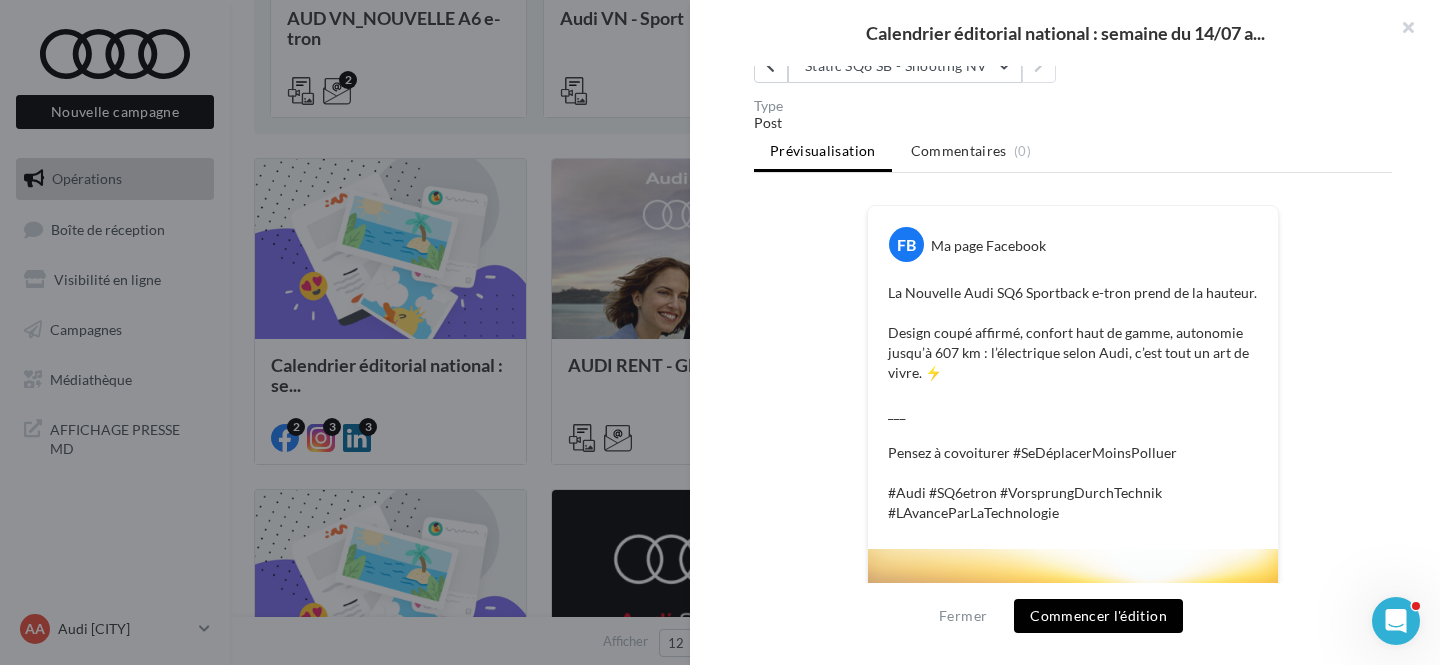scroll, scrollTop: 299, scrollLeft: 0, axis: vertical 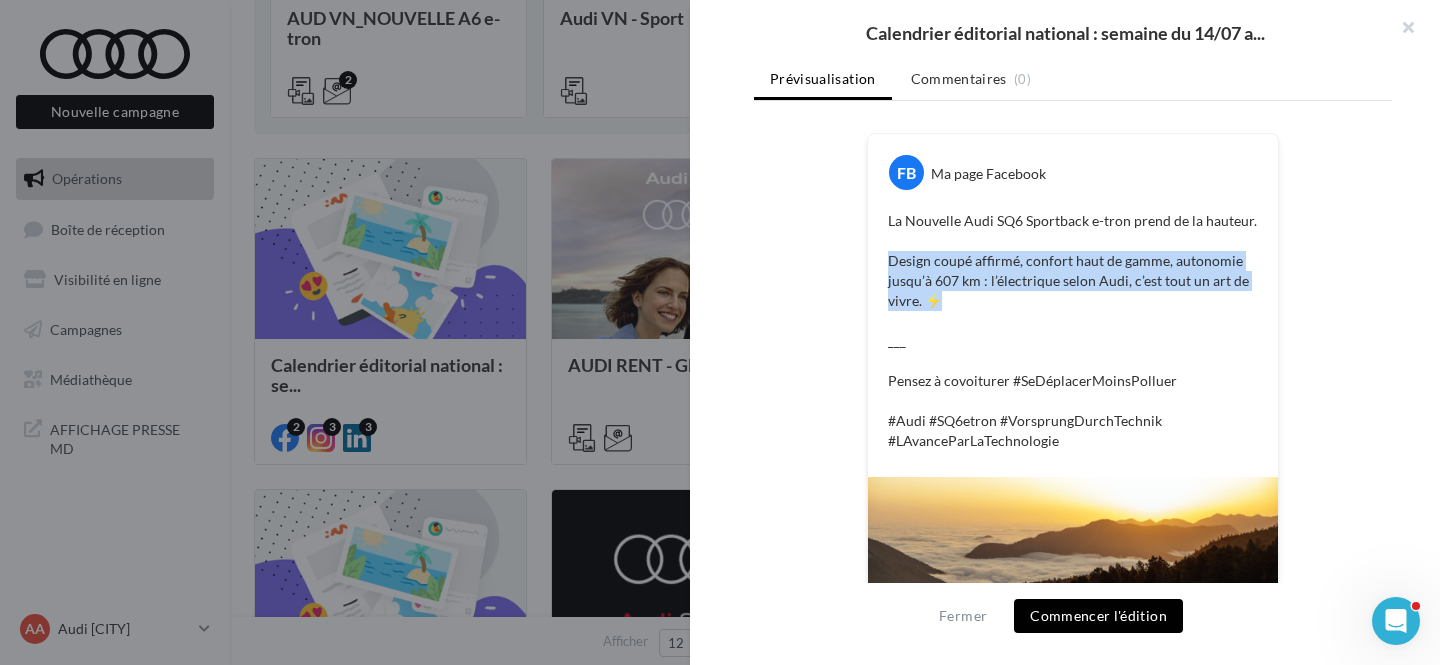 drag, startPoint x: 888, startPoint y: 258, endPoint x: 945, endPoint y: 300, distance: 70.80254 